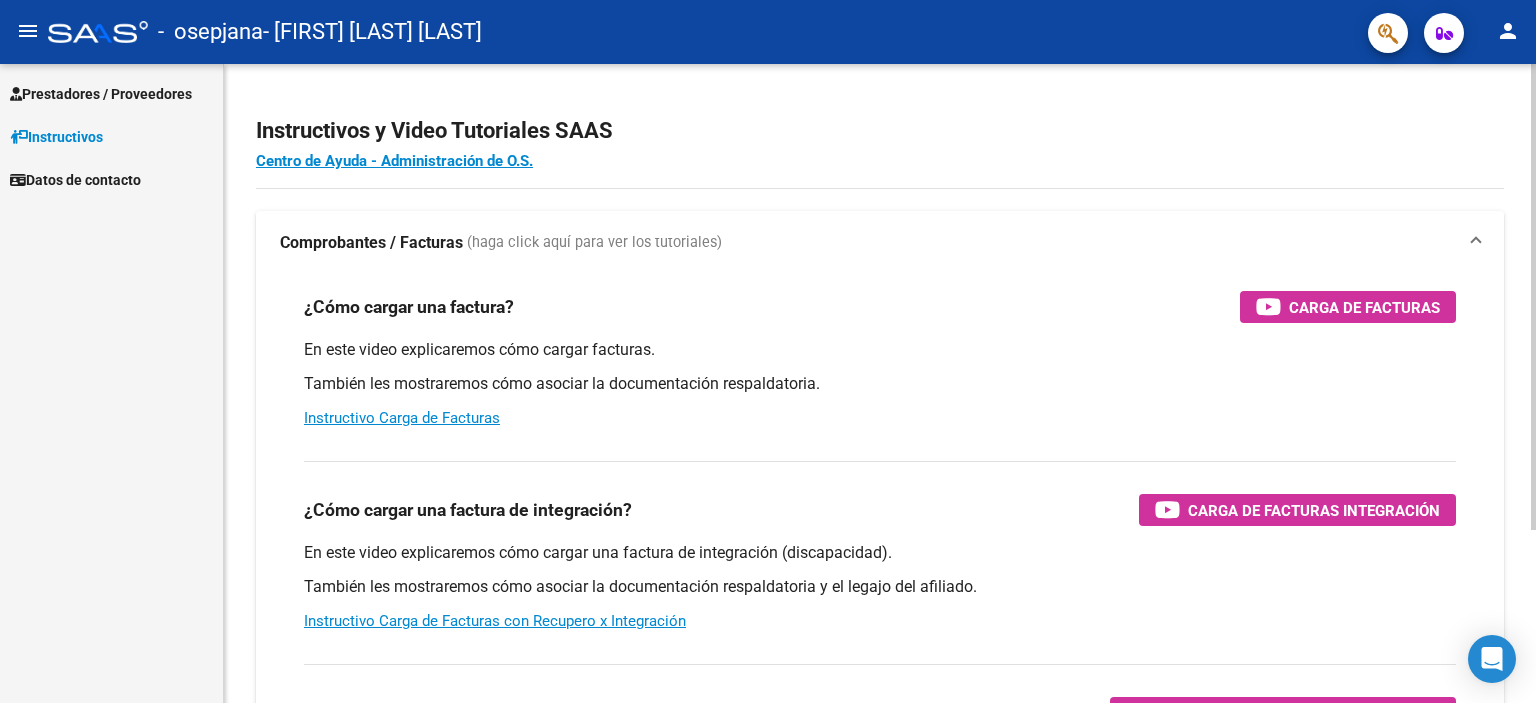 scroll, scrollTop: 0, scrollLeft: 0, axis: both 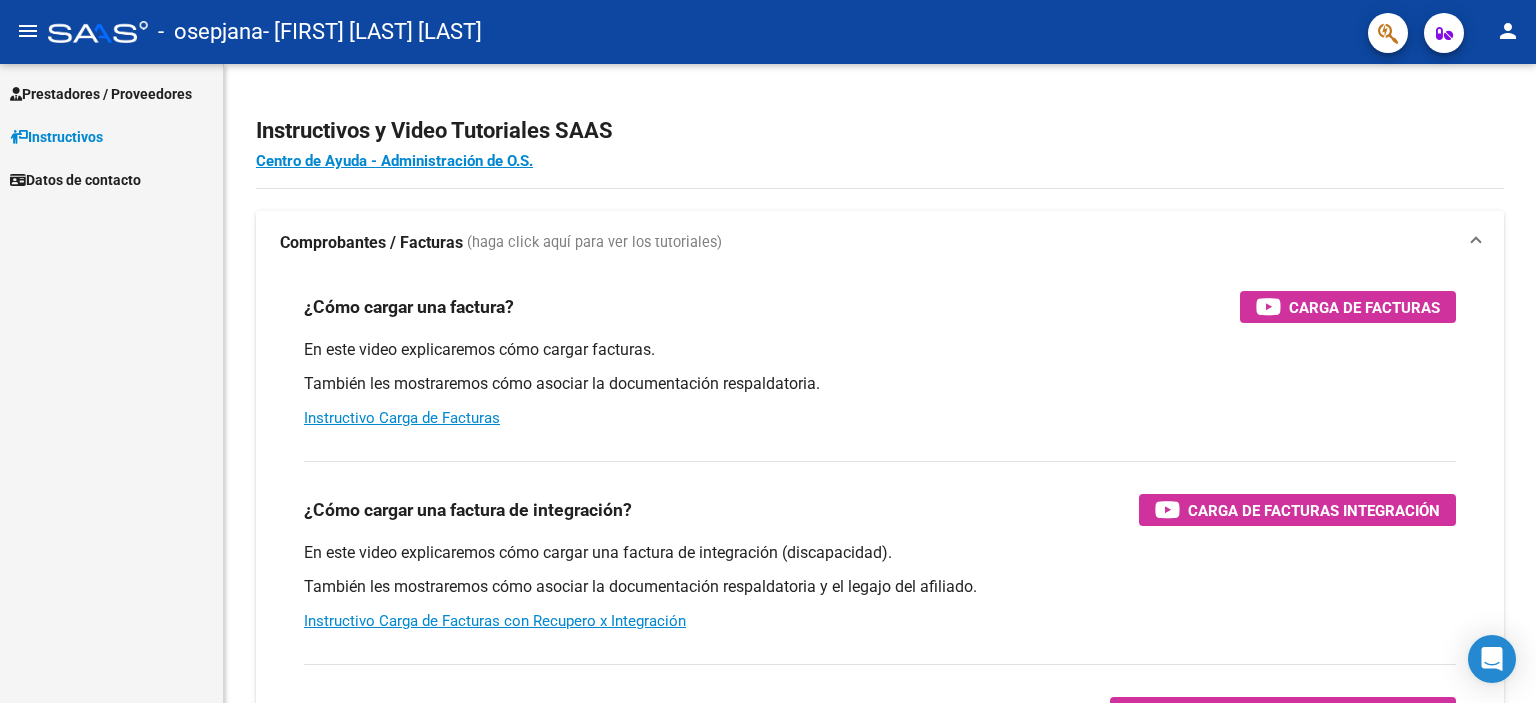 click on "Prestadores / Proveedores" at bounding box center (101, 94) 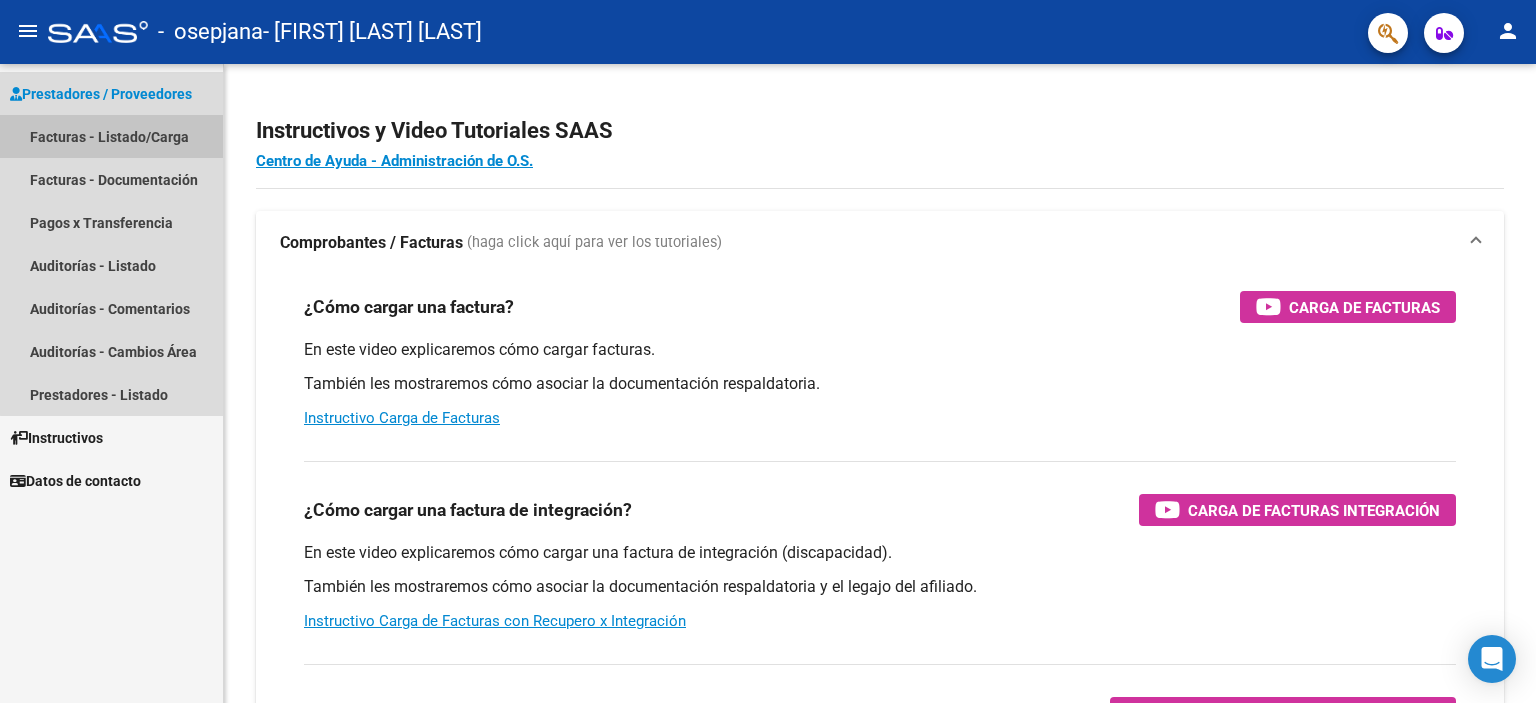 click on "Facturas - Listado/Carga" at bounding box center (111, 136) 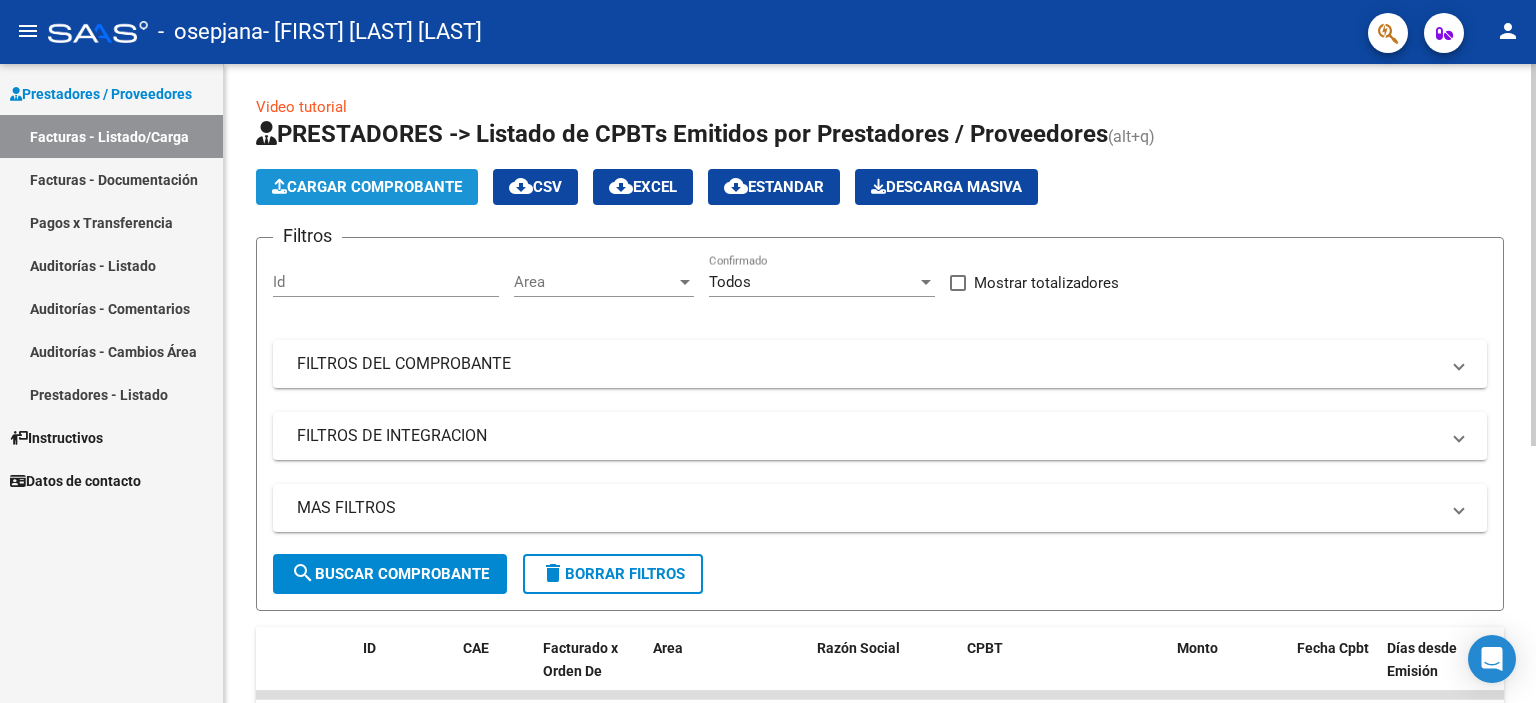 click on "Cargar Comprobante" 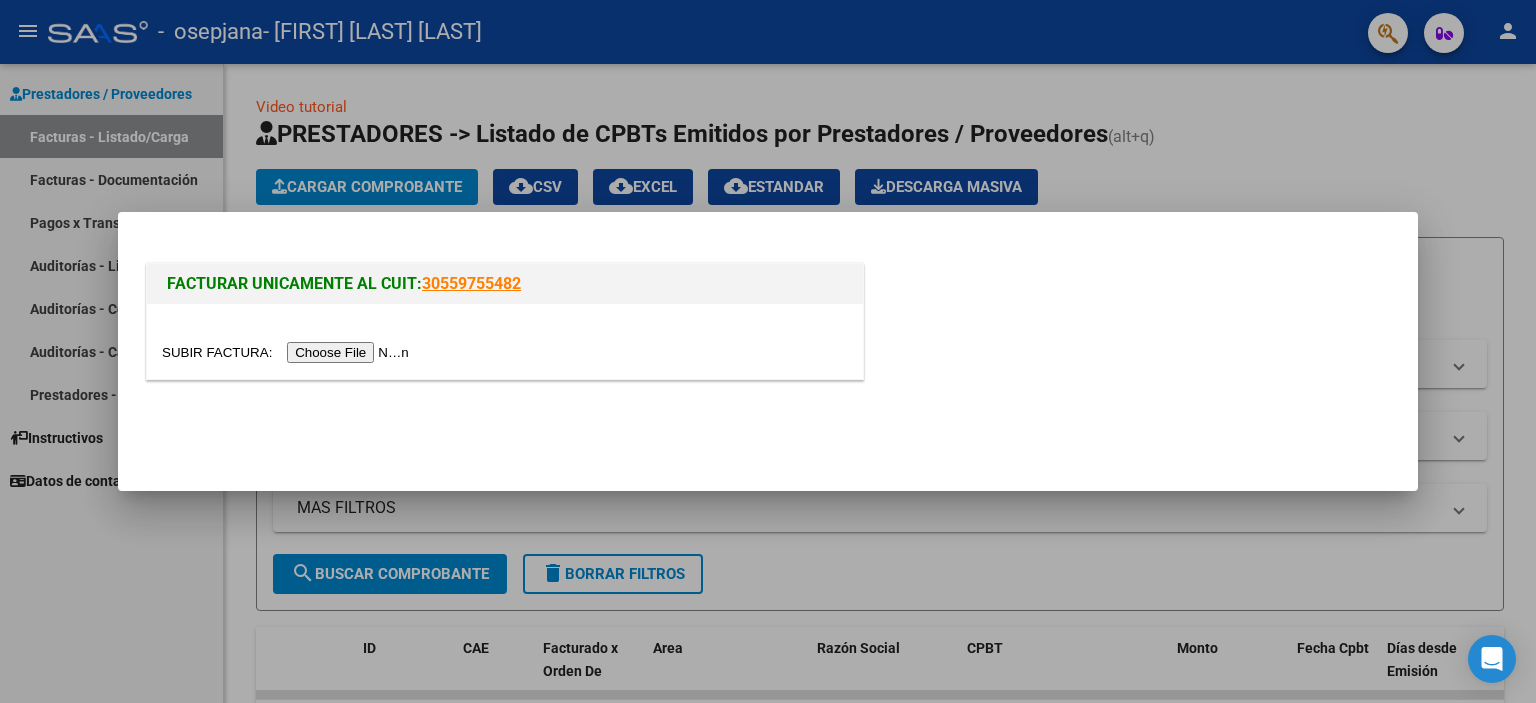 click at bounding box center [288, 352] 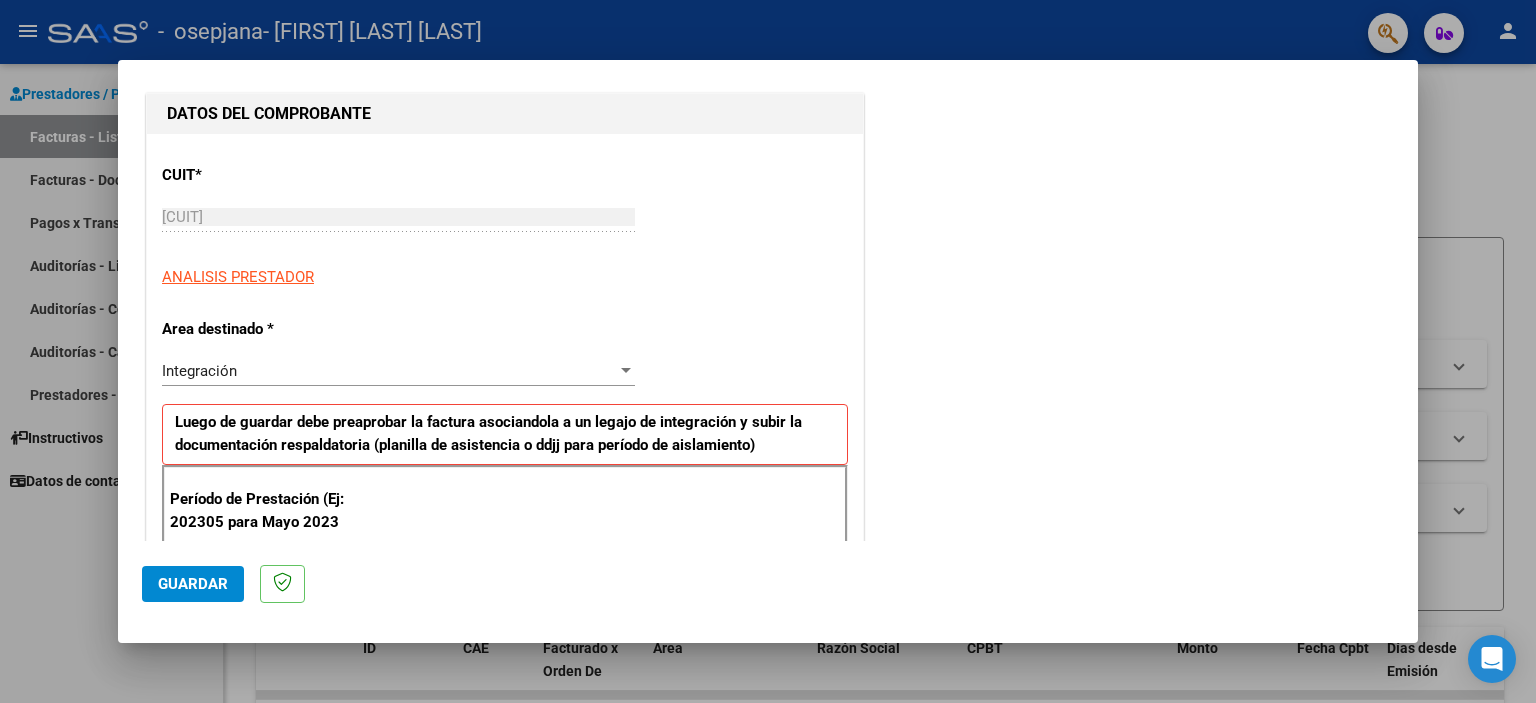scroll, scrollTop: 300, scrollLeft: 0, axis: vertical 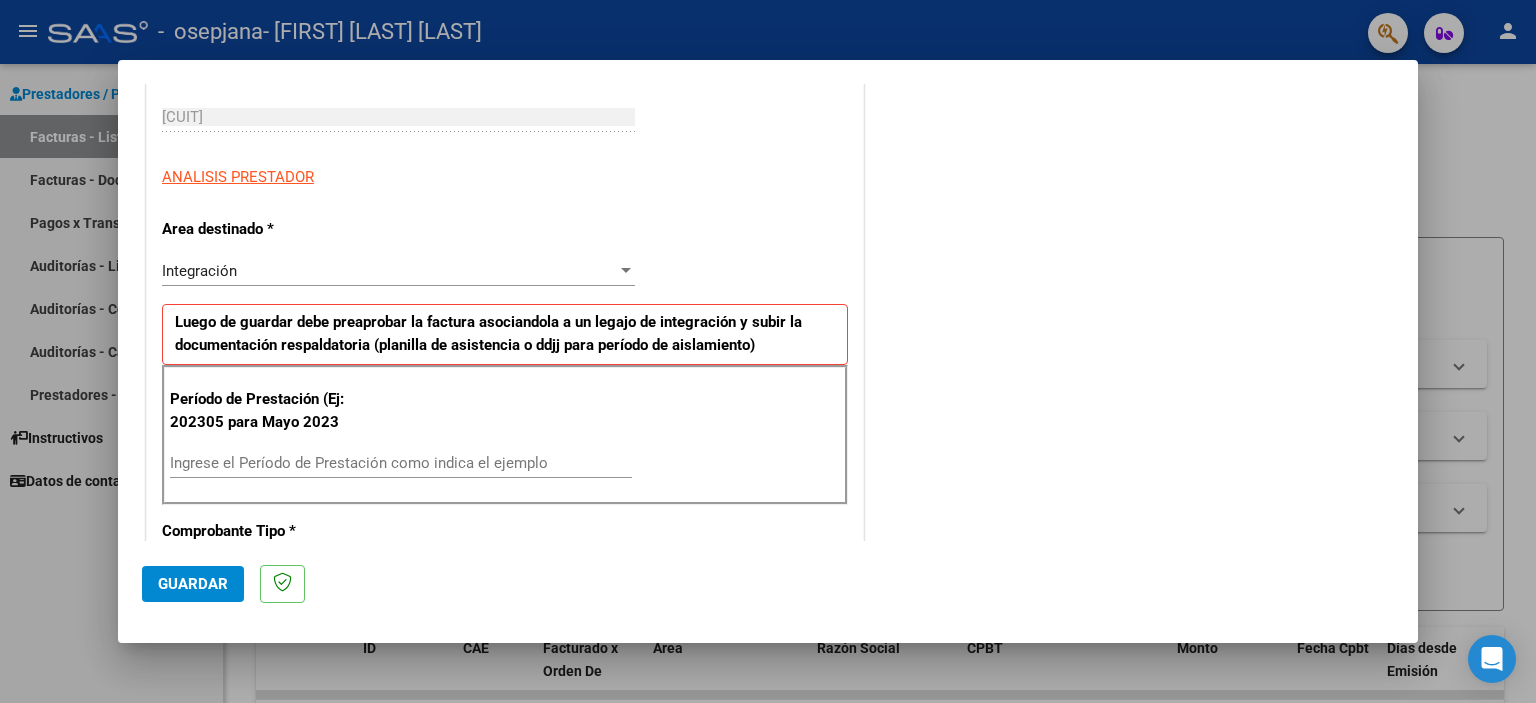 click on "Período de Prestación (Ej: 202305 para Mayo 2023    Ingrese el Período de Prestación como indica el ejemplo" at bounding box center [505, 435] 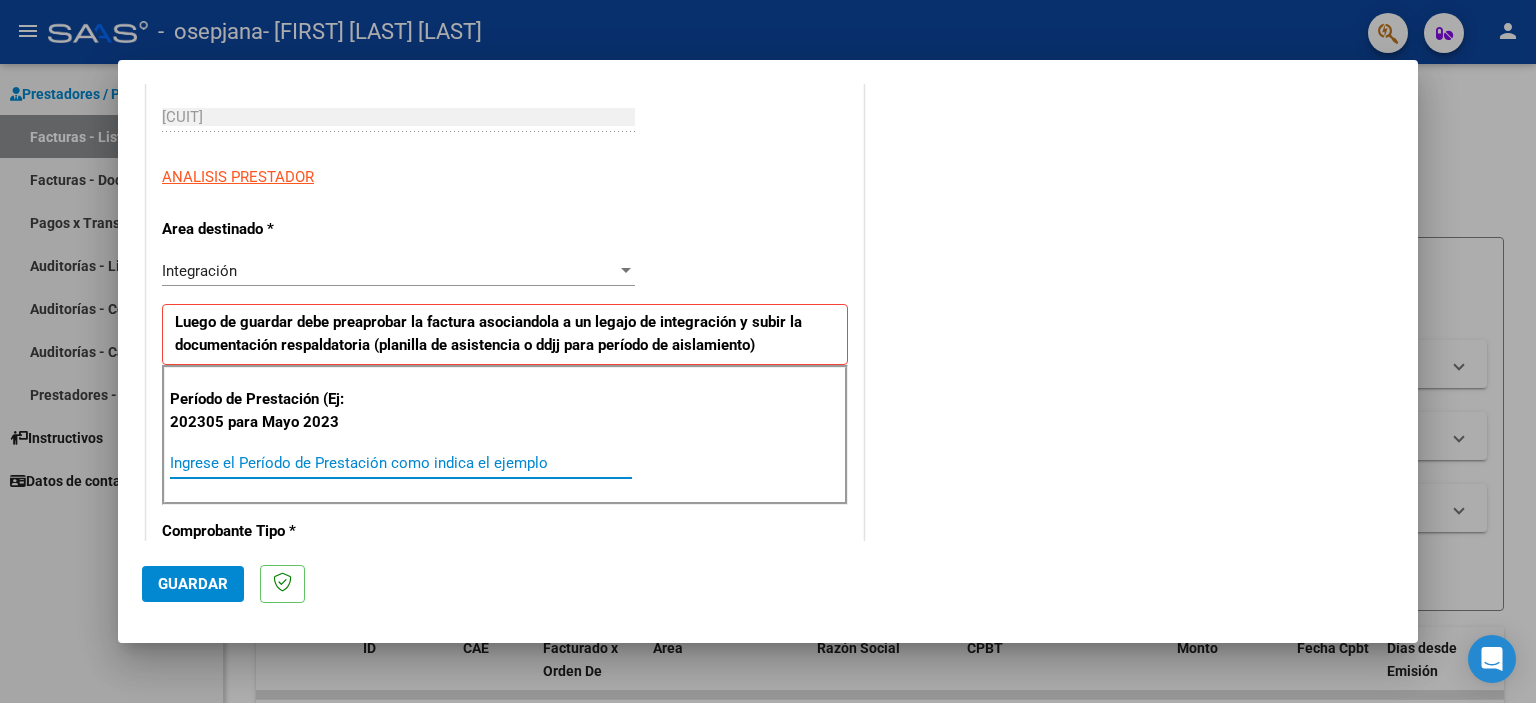 click on "Ingrese el Período de Prestación como indica el ejemplo" at bounding box center (401, 463) 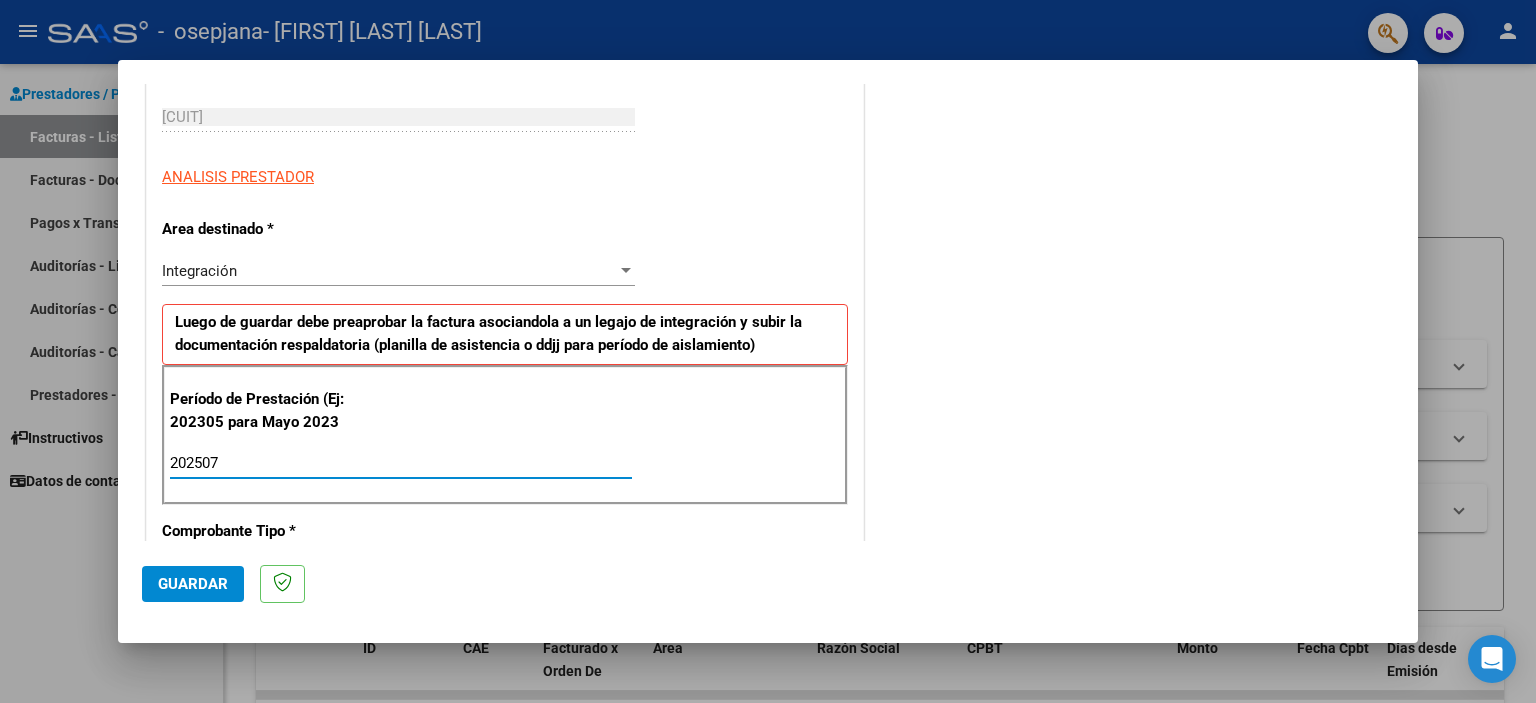 type on "202507" 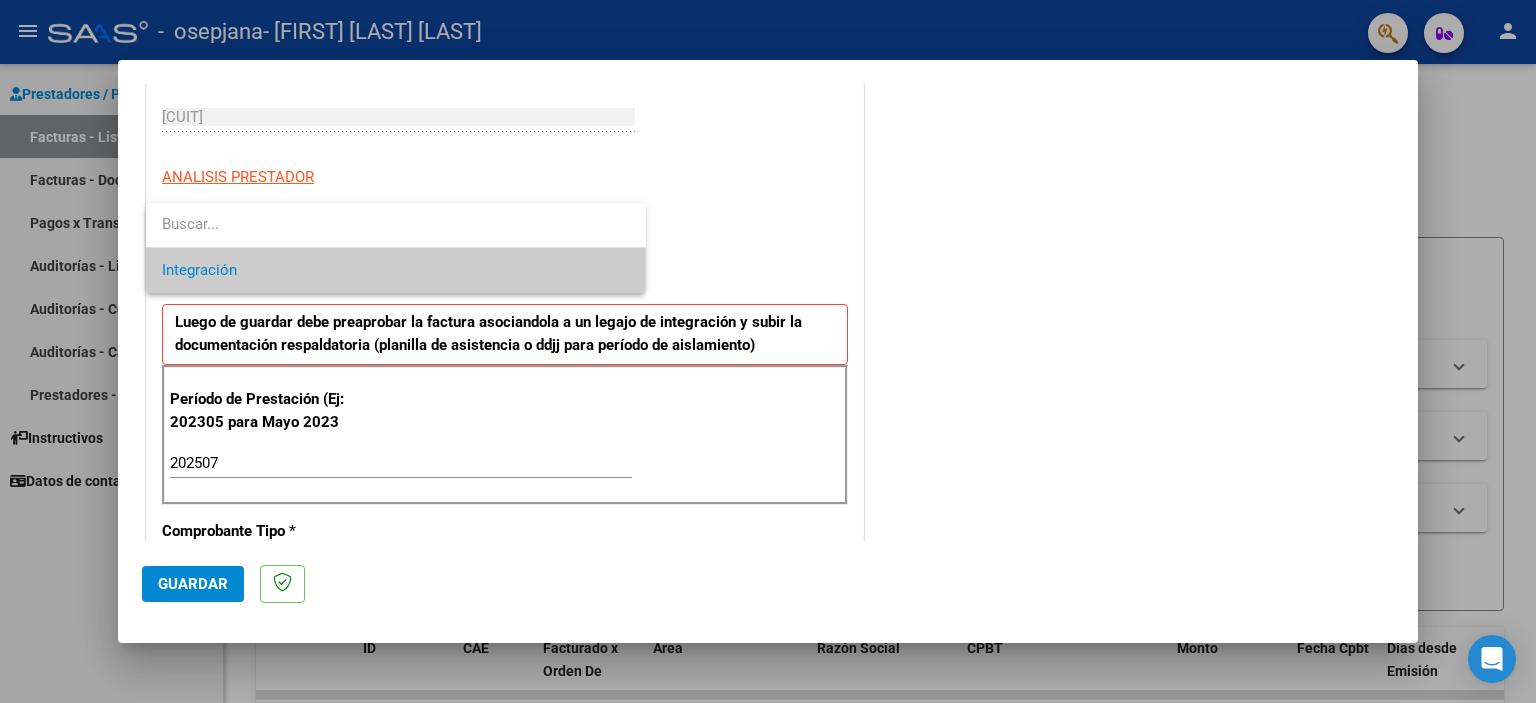 click on "Integración" at bounding box center [396, 270] 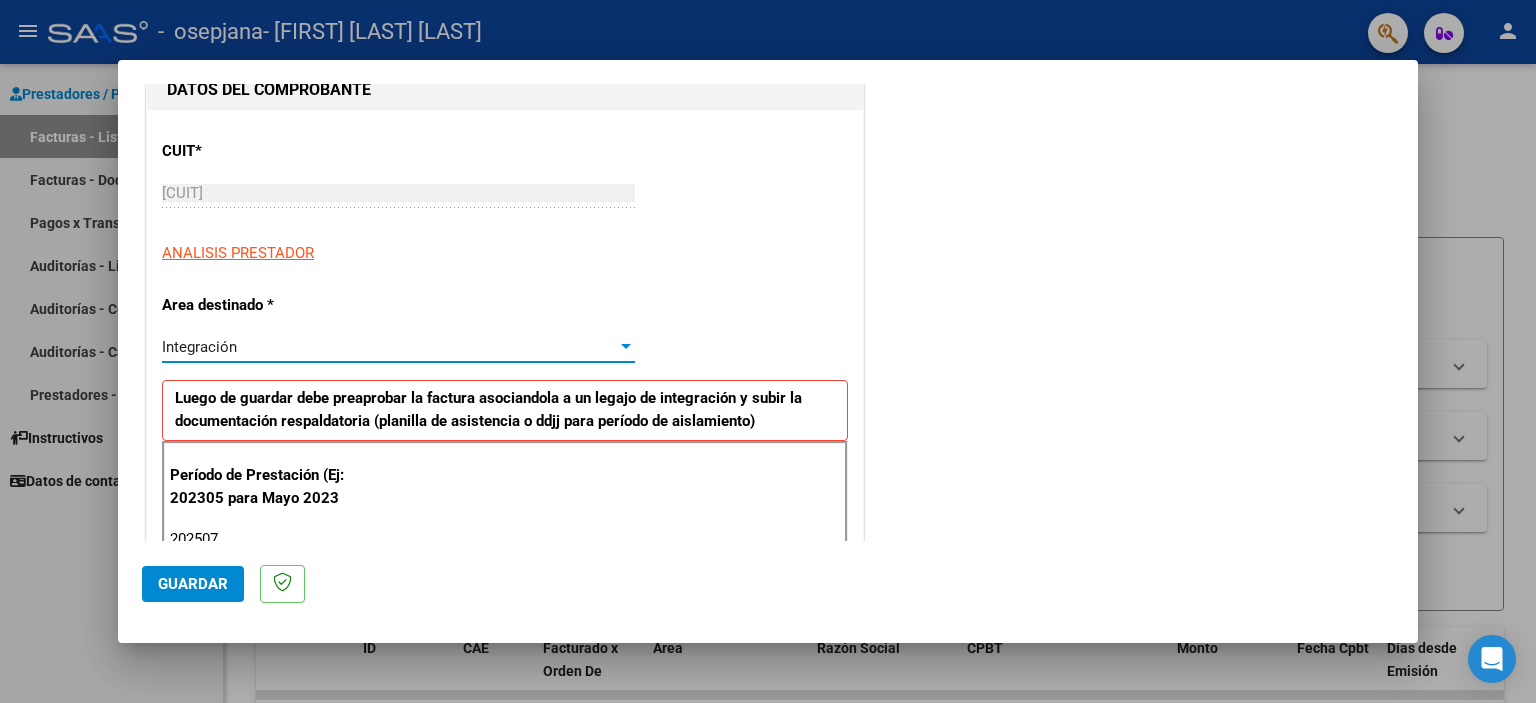 scroll, scrollTop: 0, scrollLeft: 0, axis: both 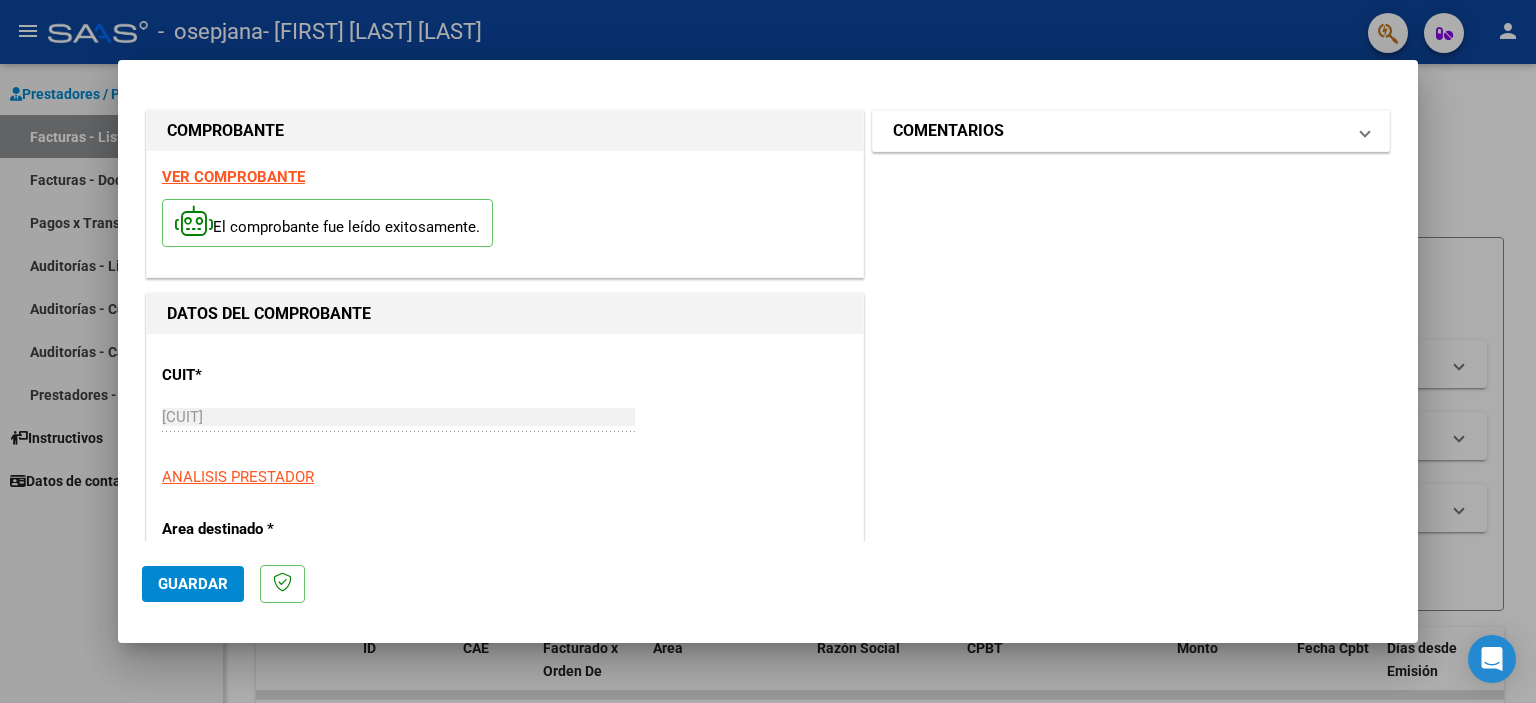 click on "COMENTARIOS" at bounding box center [1131, 131] 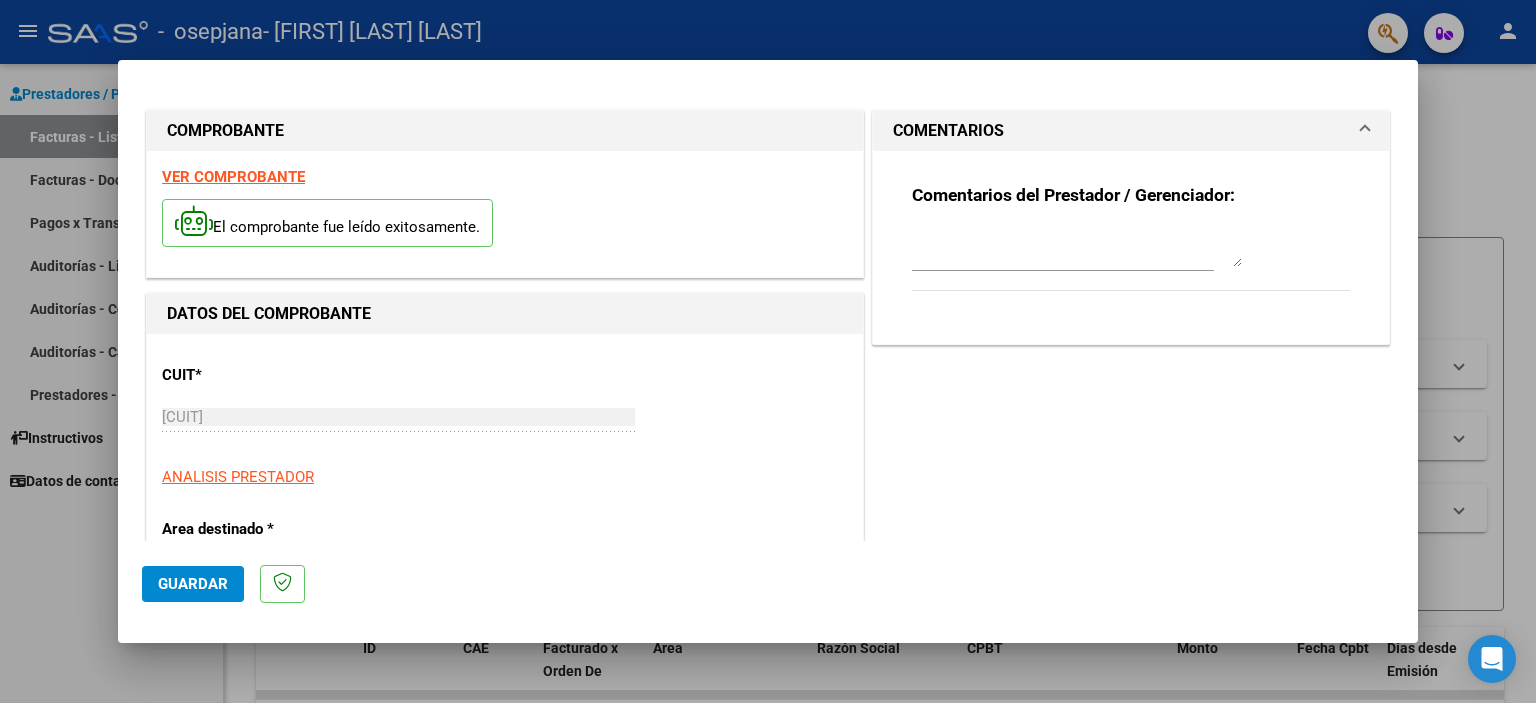 drag, startPoint x: 1148, startPoint y: 495, endPoint x: 668, endPoint y: 576, distance: 486.7864 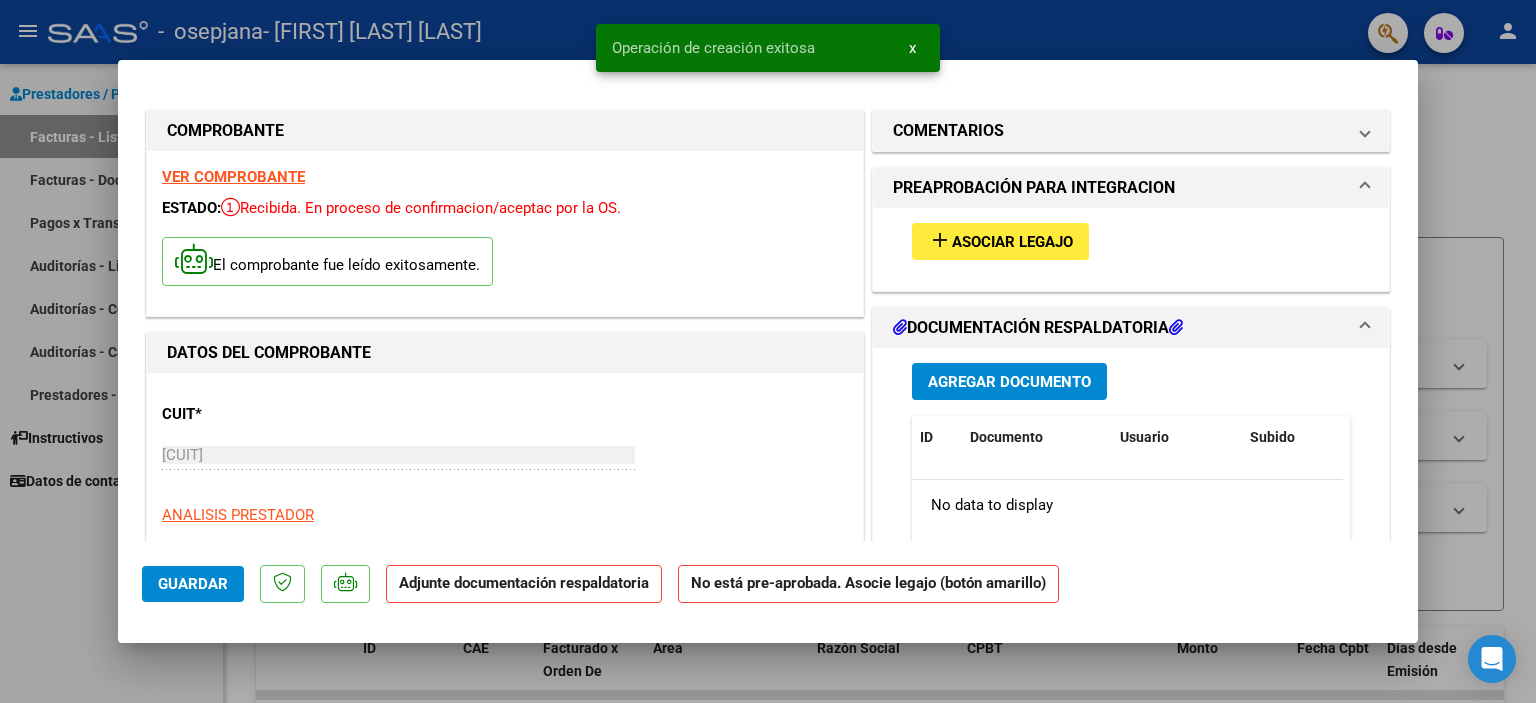click on "Asociar Legajo" at bounding box center [1012, 242] 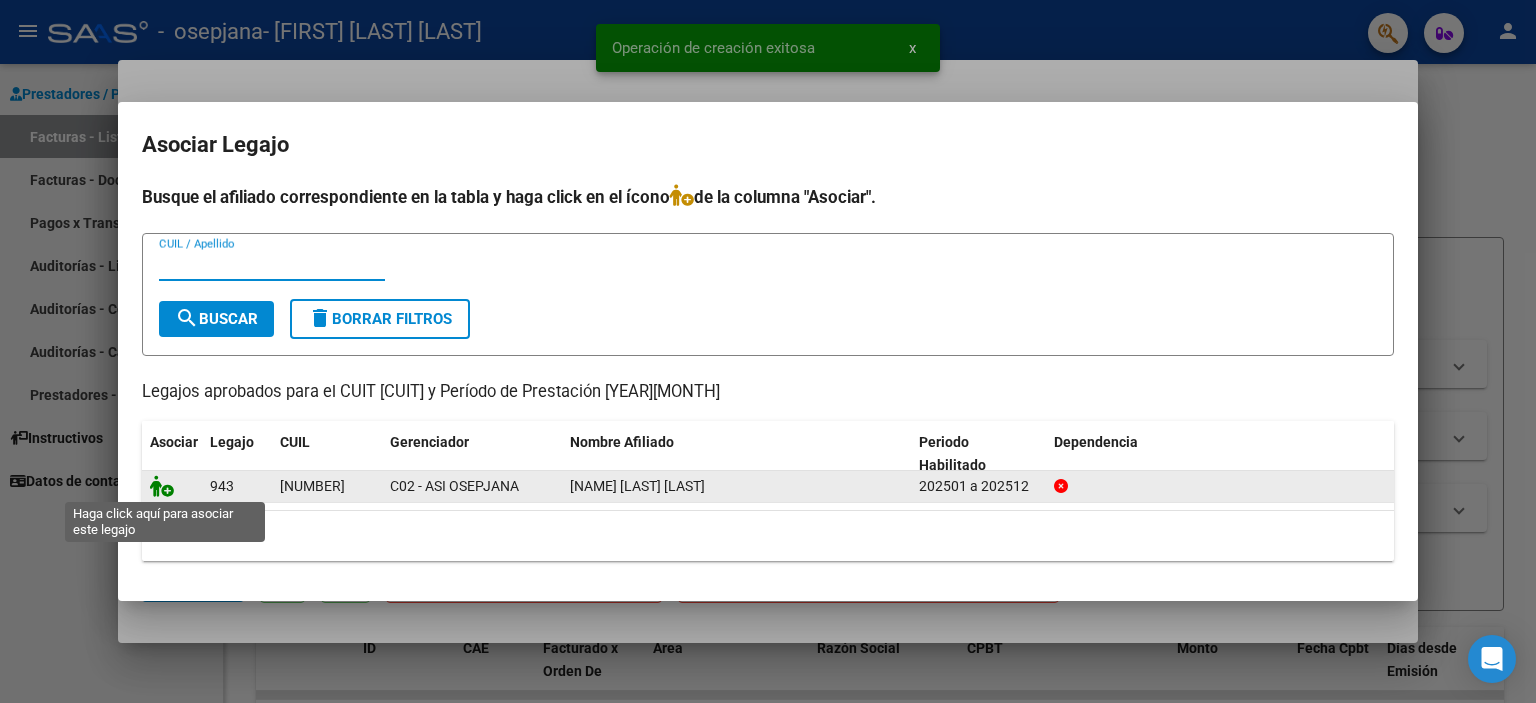 click 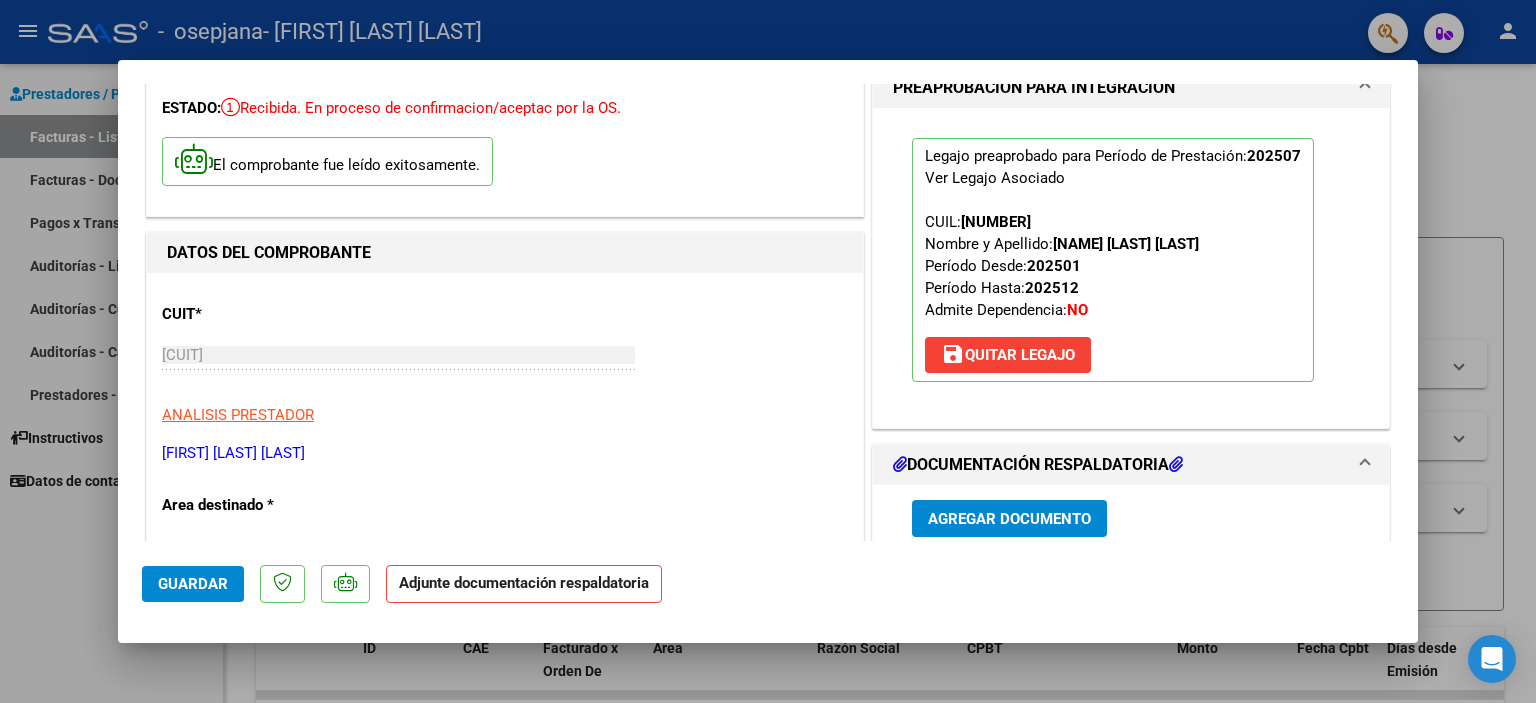 scroll, scrollTop: 200, scrollLeft: 0, axis: vertical 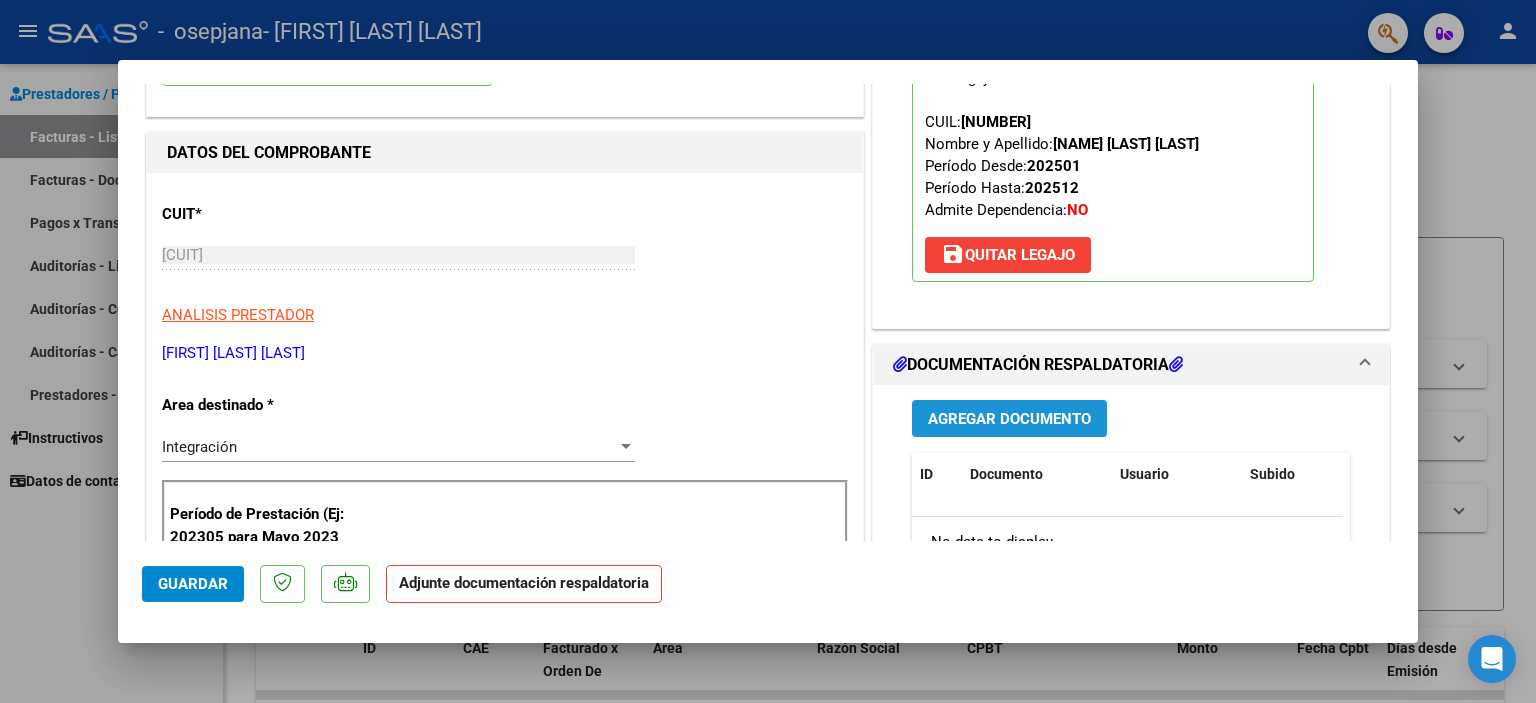 click on "Agregar Documento" at bounding box center (1009, 419) 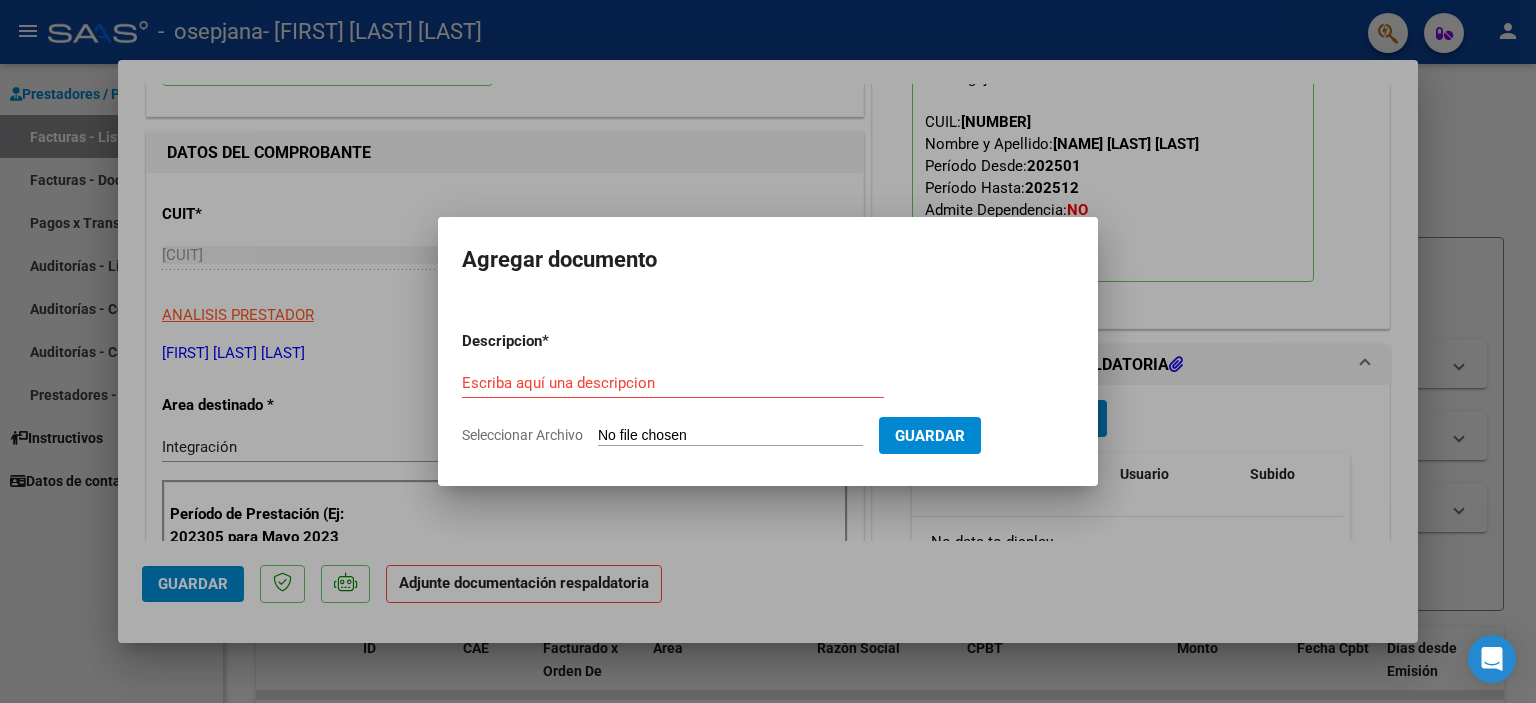 click on "Seleccionar Archivo" at bounding box center [730, 436] 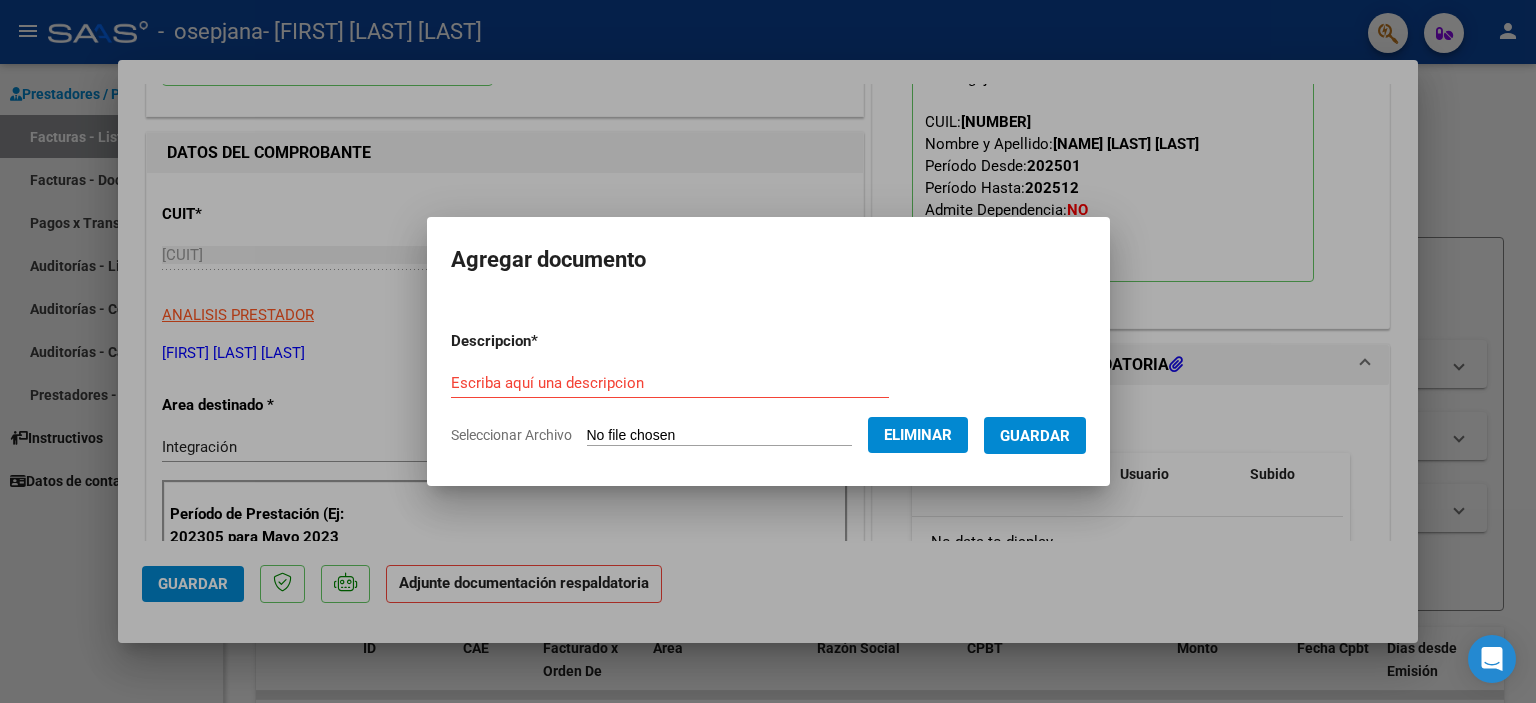click on "Descripcion  *   Escriba aquí una descripcion  Seleccionar Archivo Eliminar Guardar" at bounding box center [768, 388] 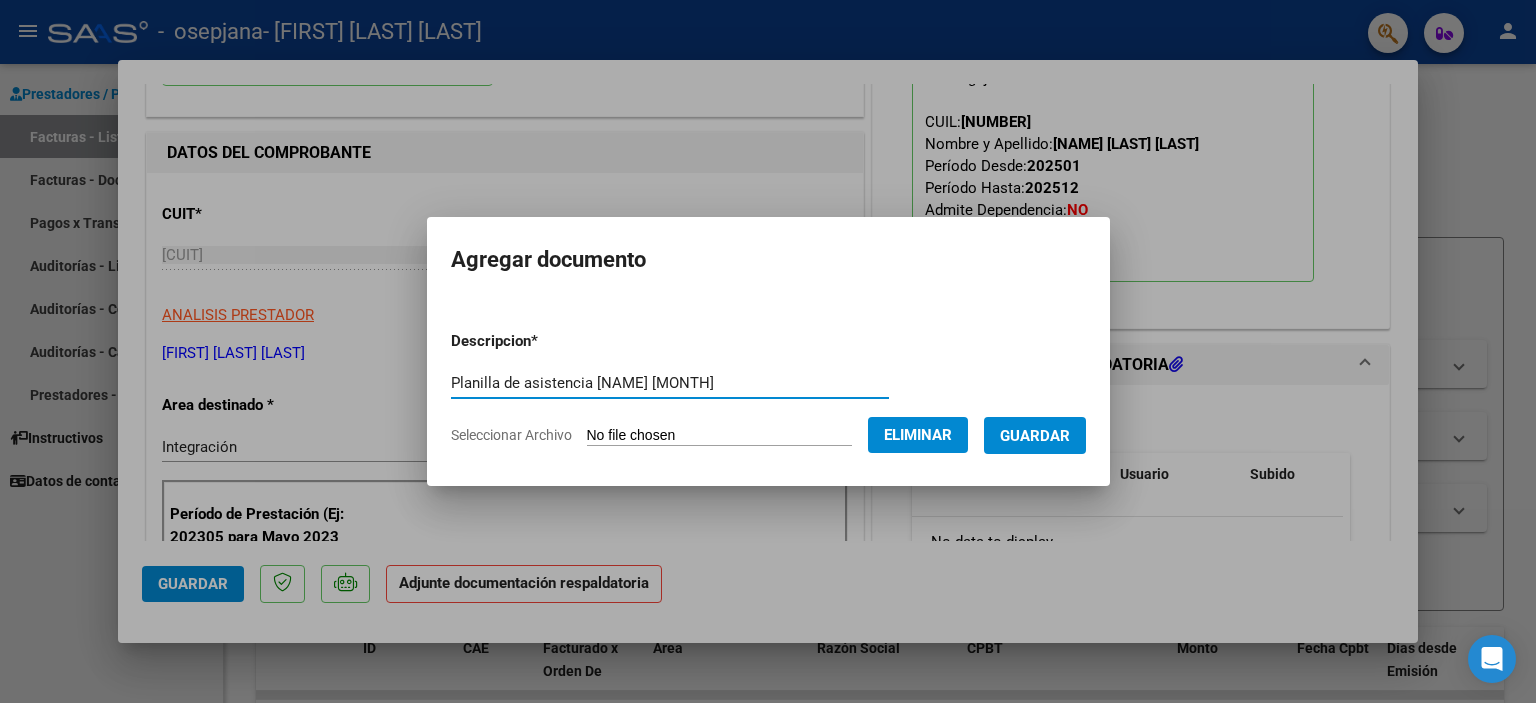 type on "Planilla de asistencia [NAME] [MONTH]" 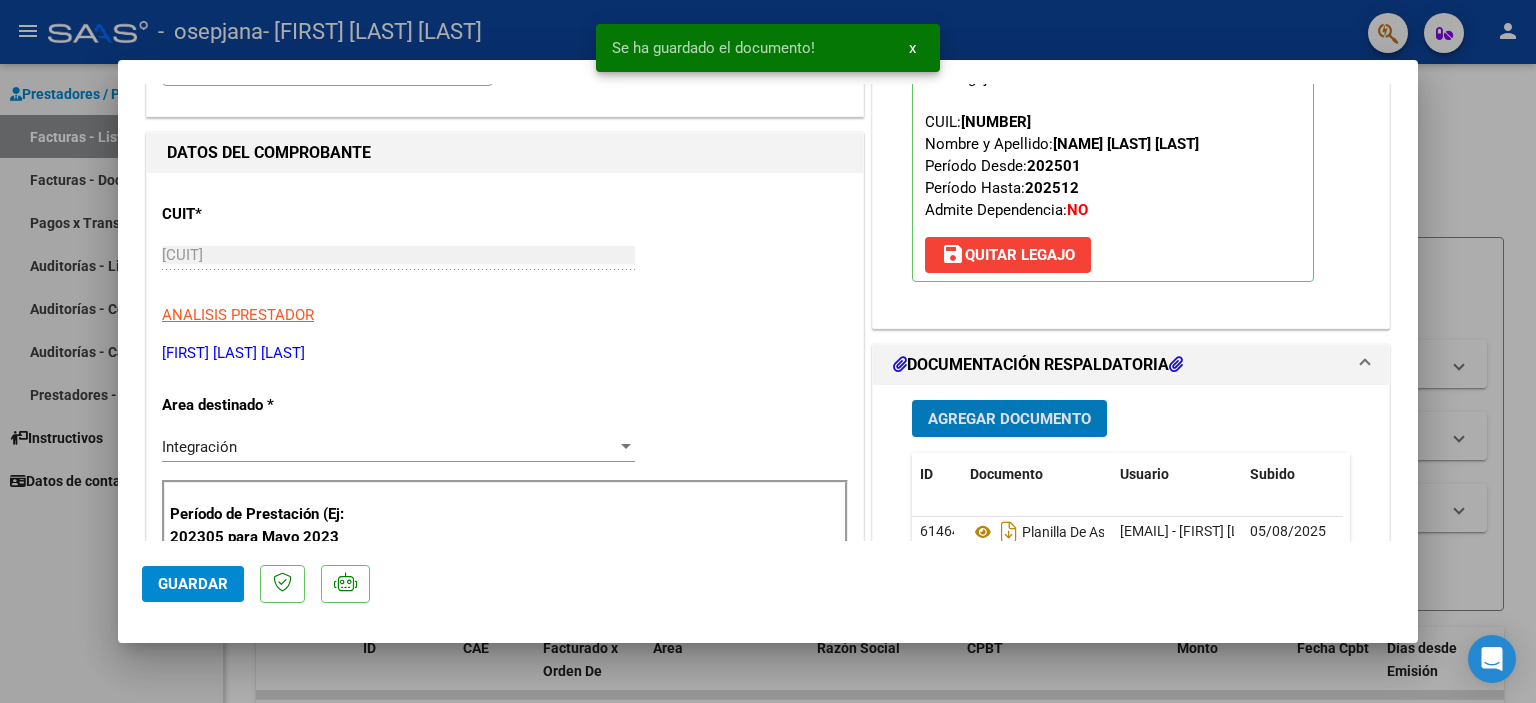 click on "Agregar Documento" at bounding box center [1009, 419] 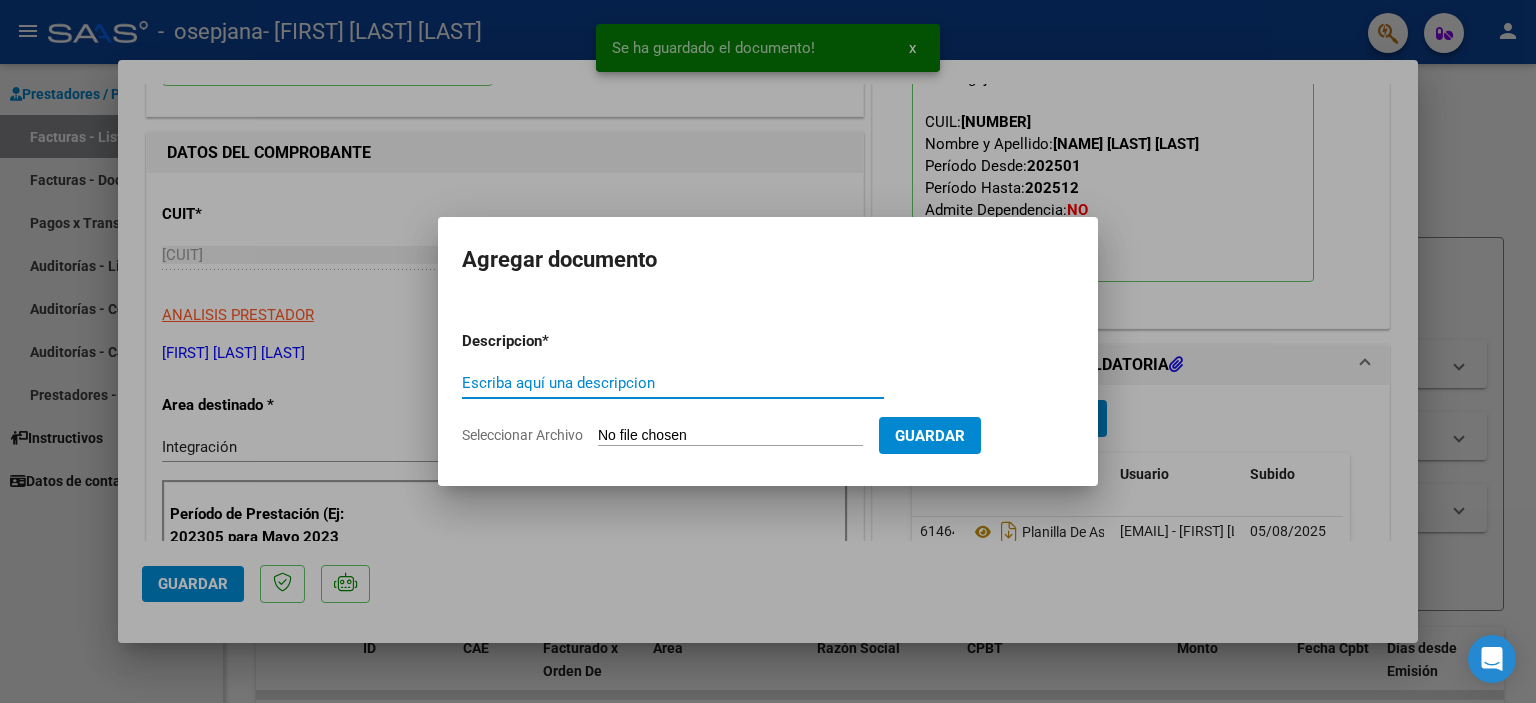 click on "Seleccionar Archivo" at bounding box center [730, 436] 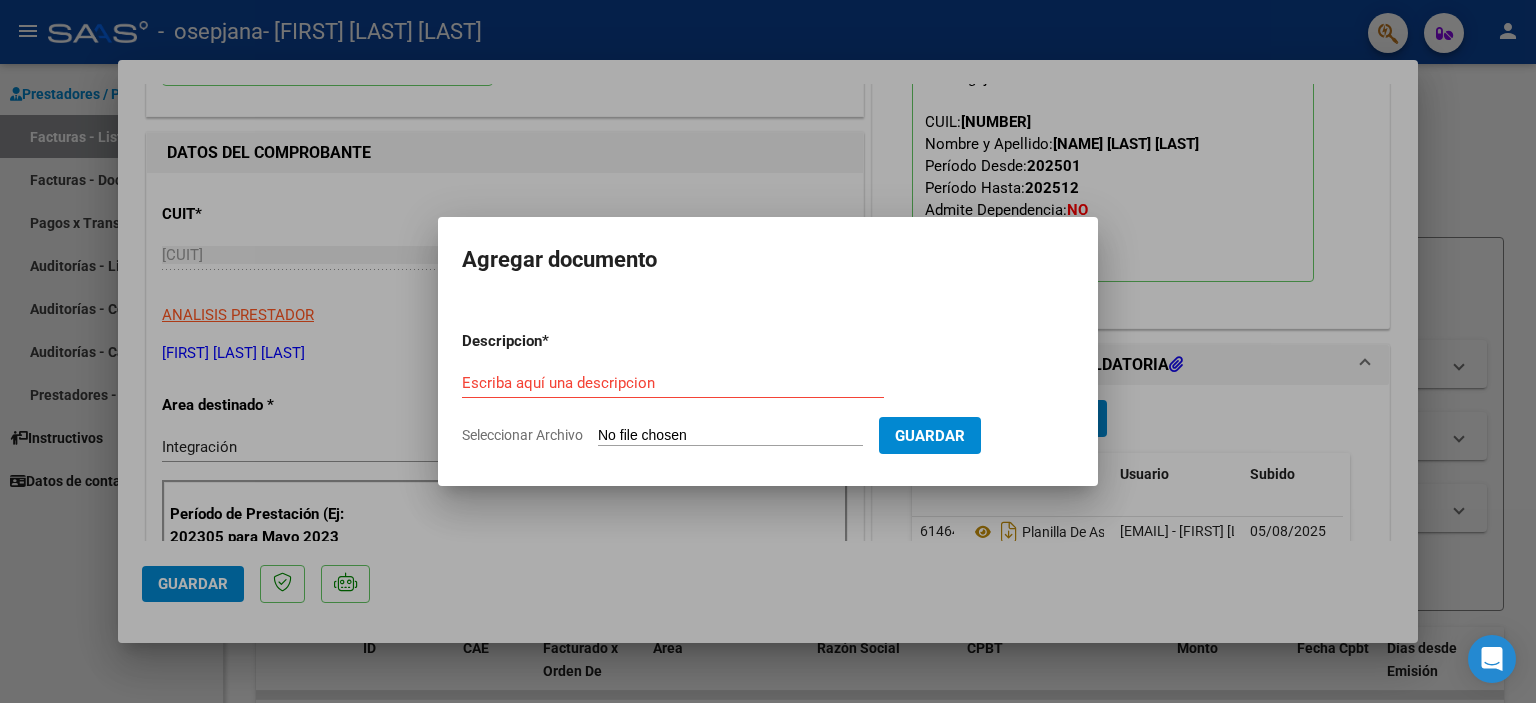 type on "C:\fakepath\Constatación de Comprobantes _ AFIP [MONTH].pdf" 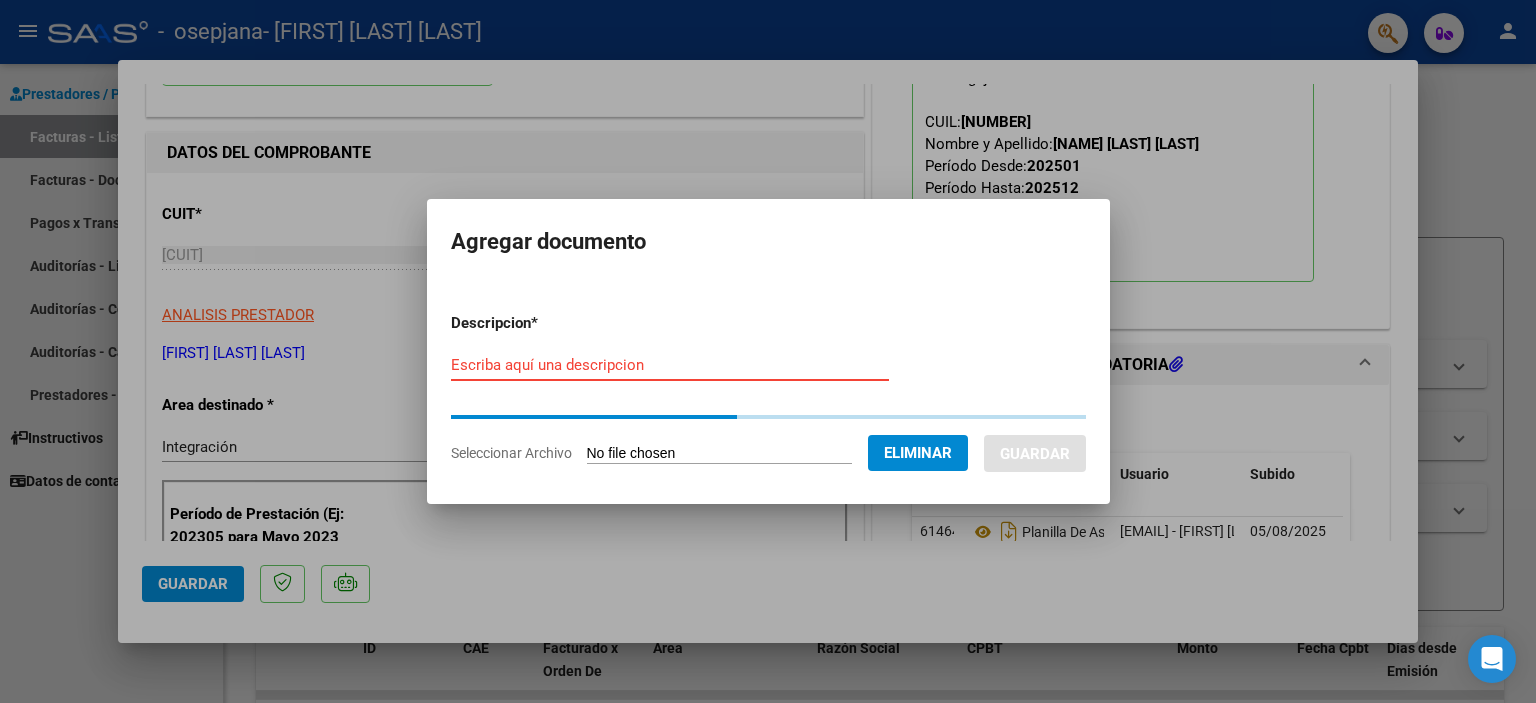 click on "Descripcion  *   Escriba aquí una descripcion  Seleccionar Archivo Eliminar Guardar" at bounding box center (768, 388) 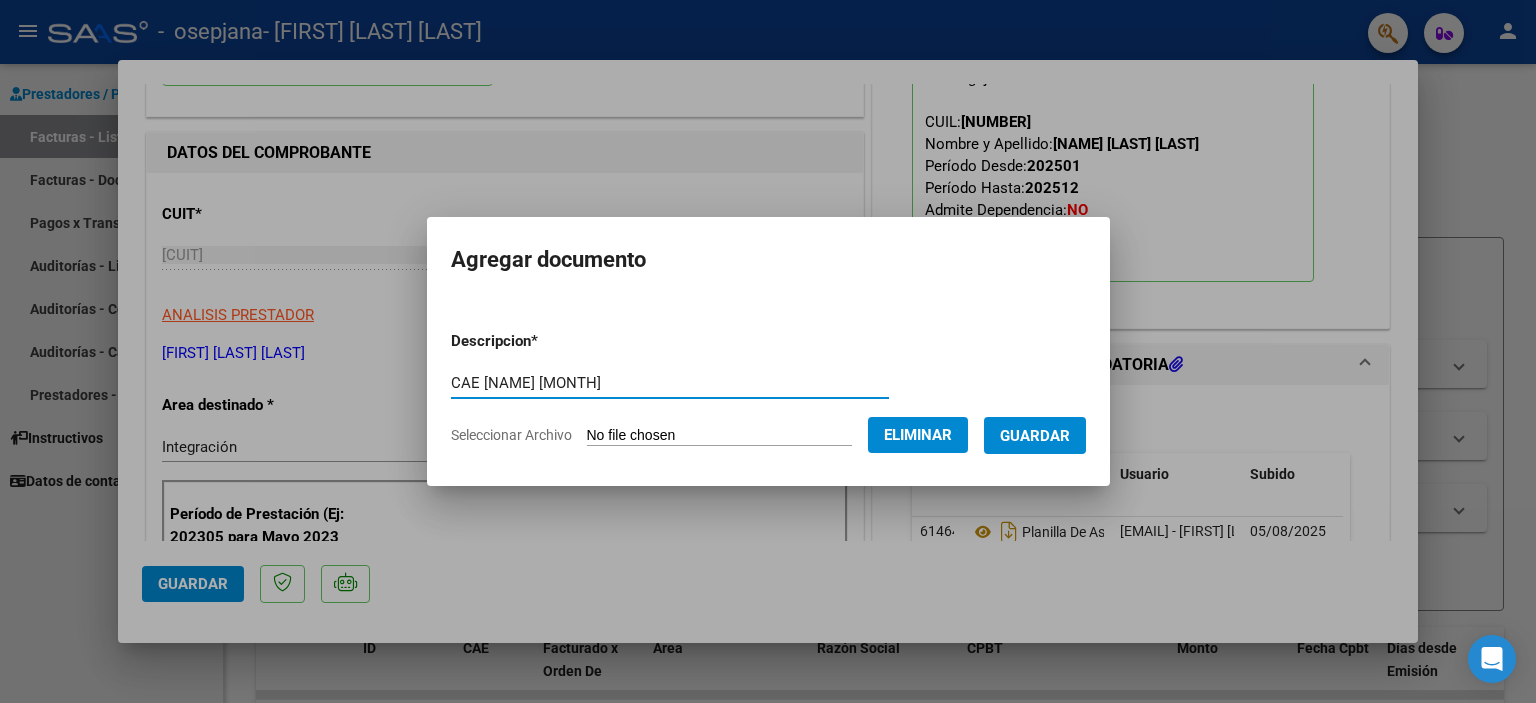 type on "CAE [NAME] [MONTH]" 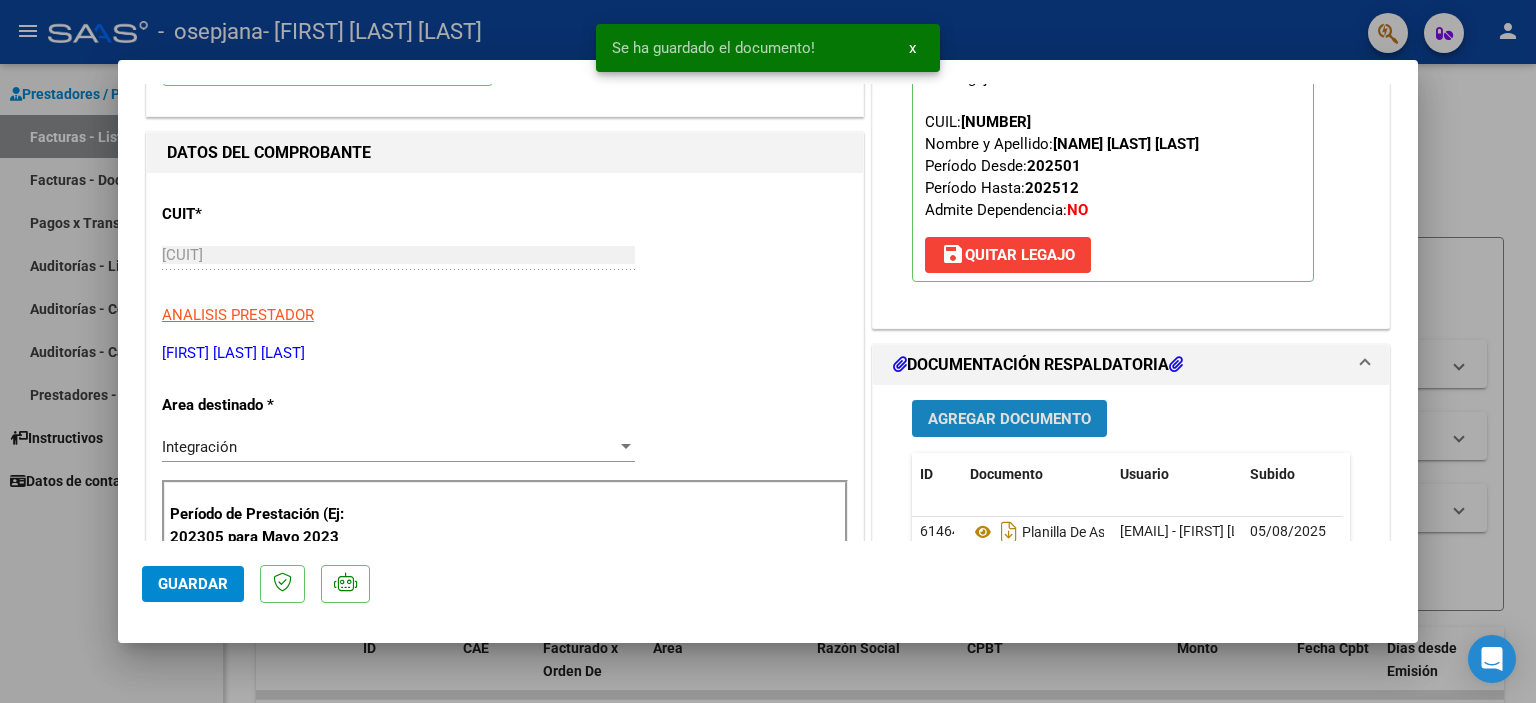 click on "Agregar Documento" at bounding box center [1009, 419] 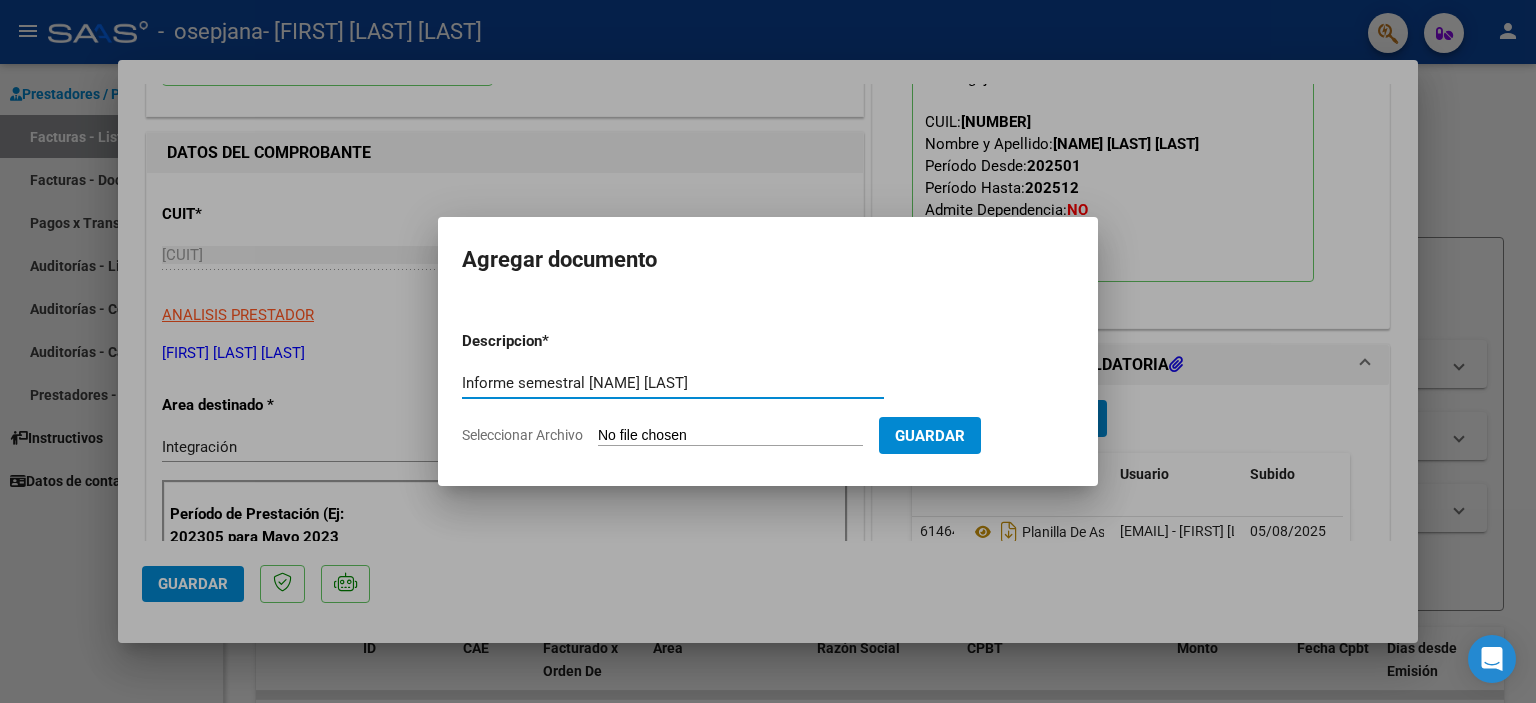 type on "Informe semestral [NAME] [LAST]" 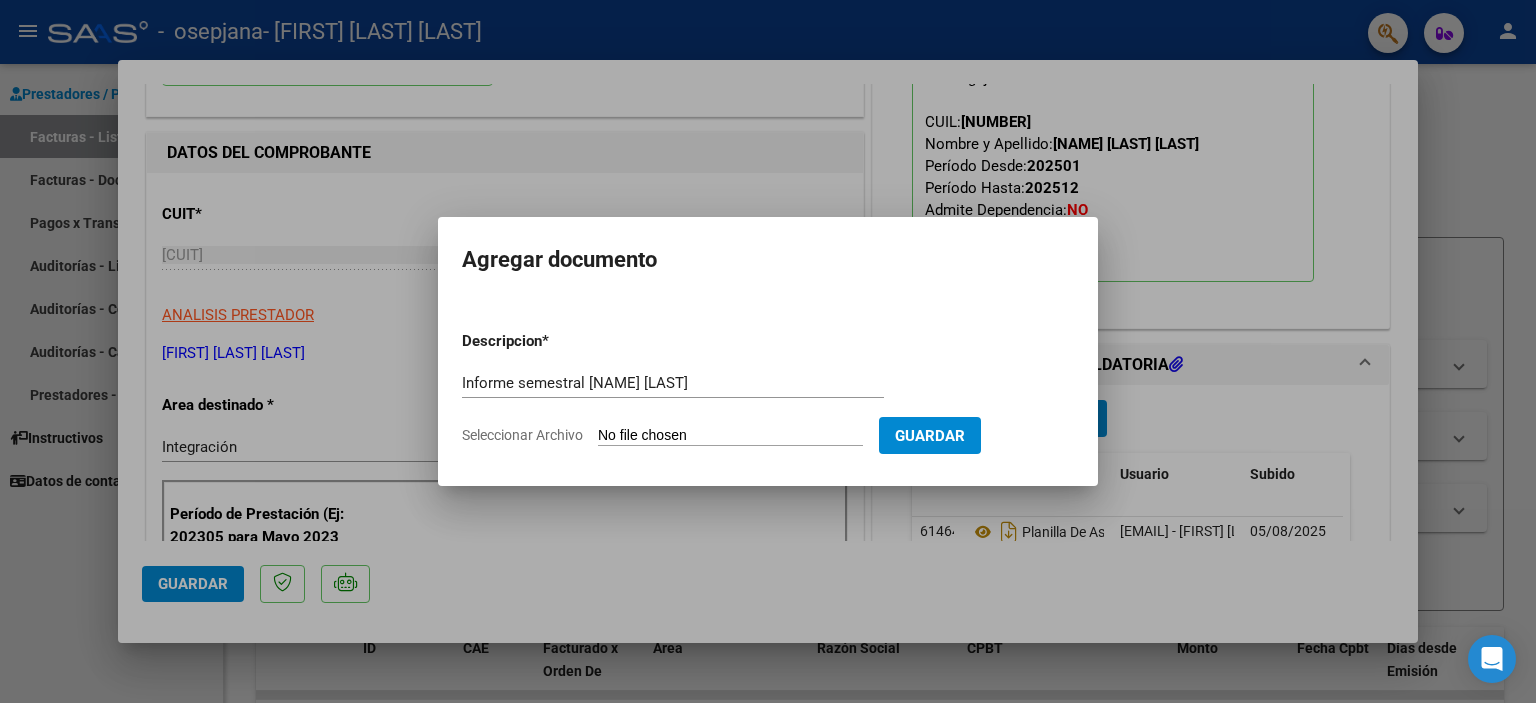 type on "C:\fakepath\Informe Semestral [YEAR]-[NAME].pdf" 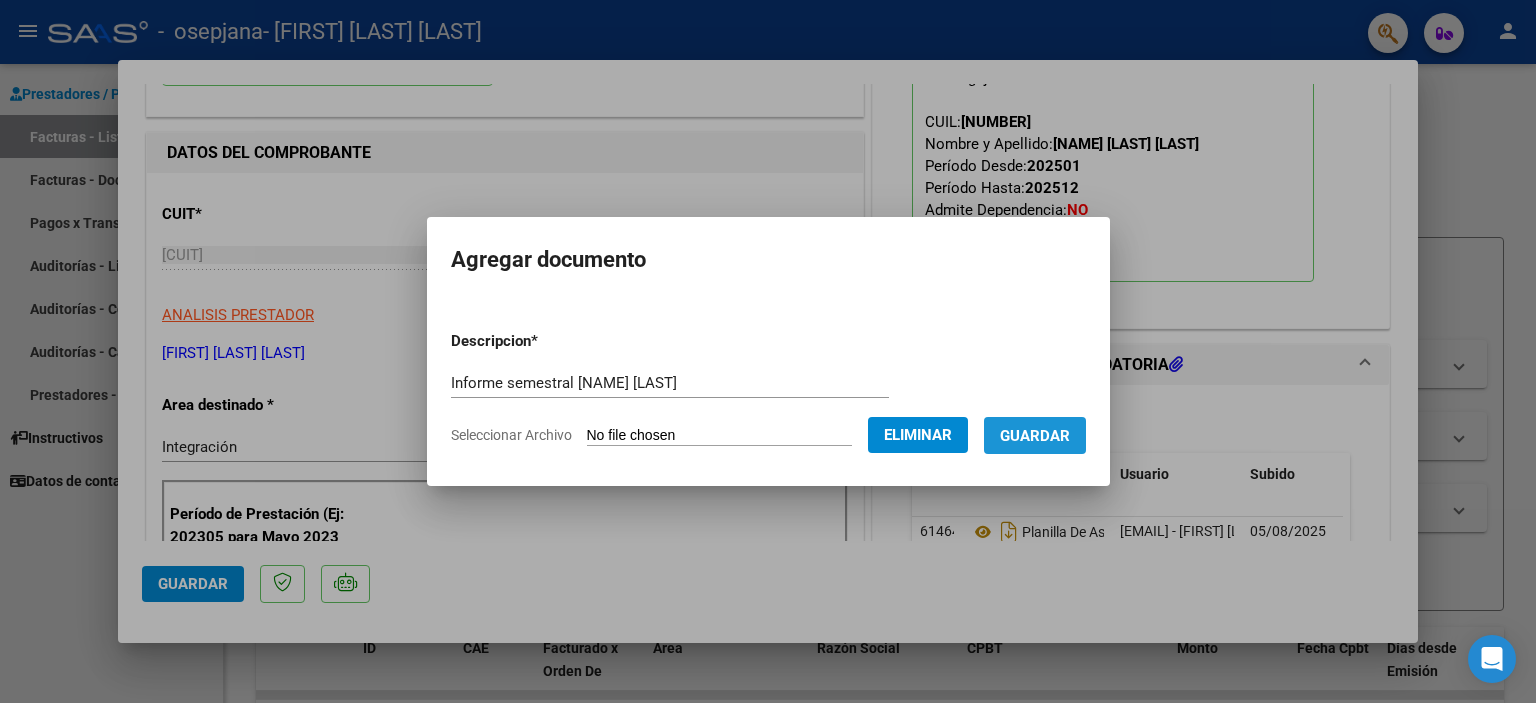 click on "Guardar" at bounding box center (1035, 436) 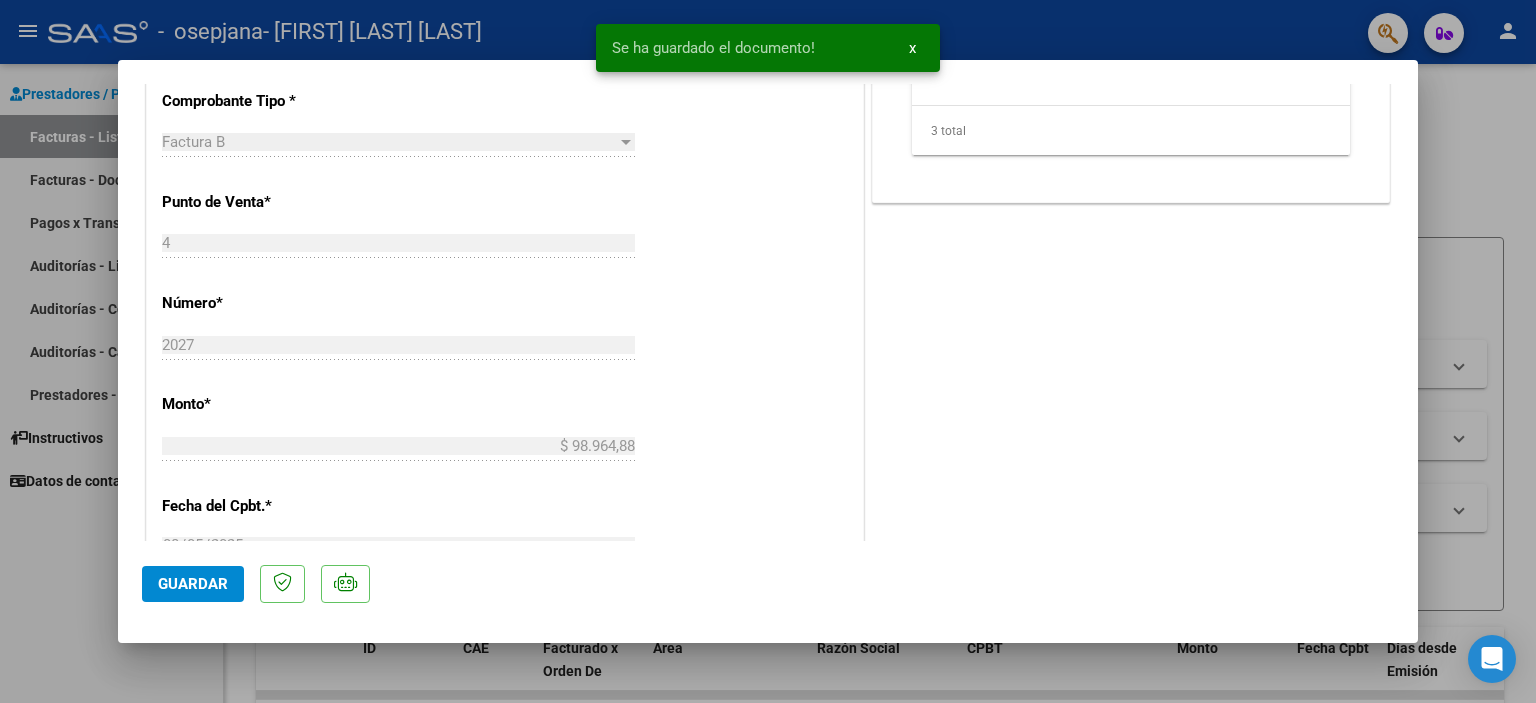 scroll, scrollTop: 800, scrollLeft: 0, axis: vertical 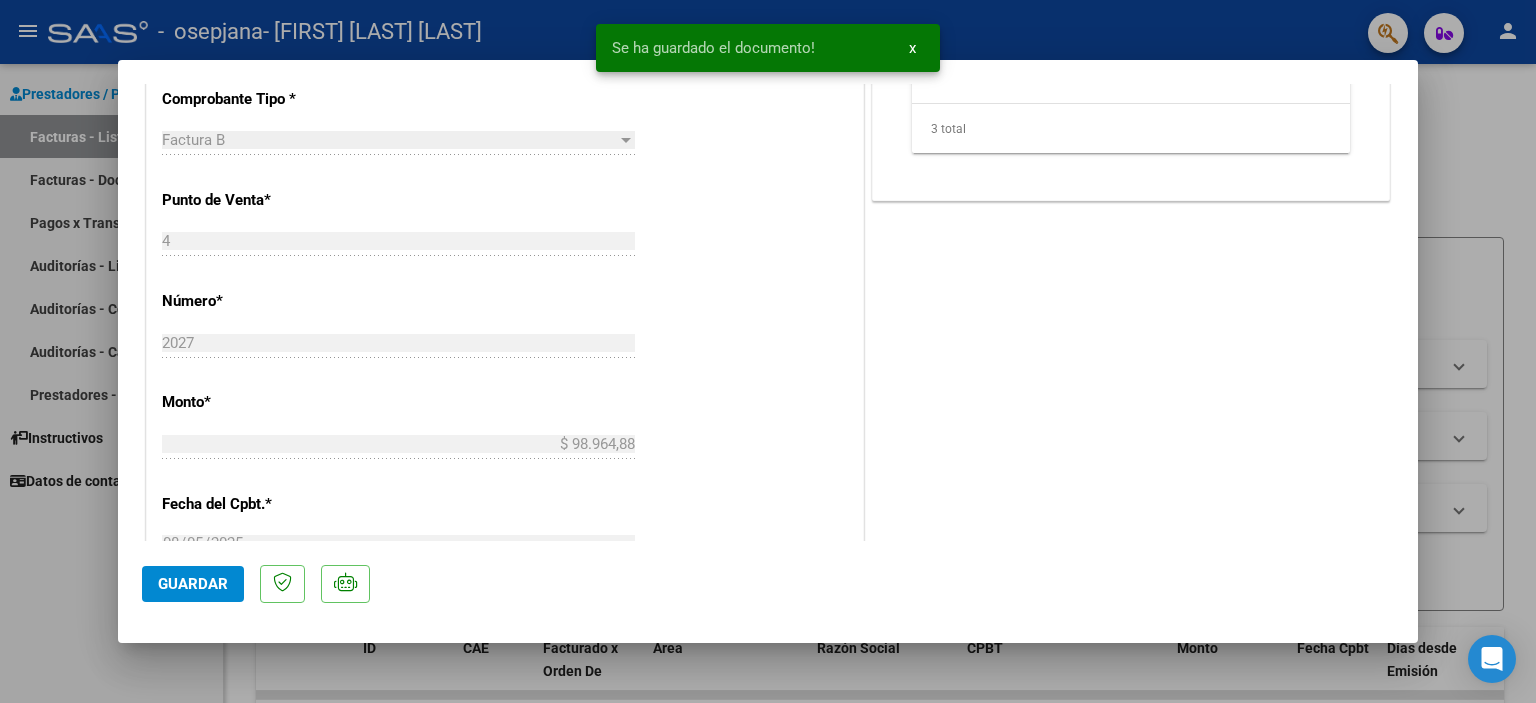 click on "Guardar" 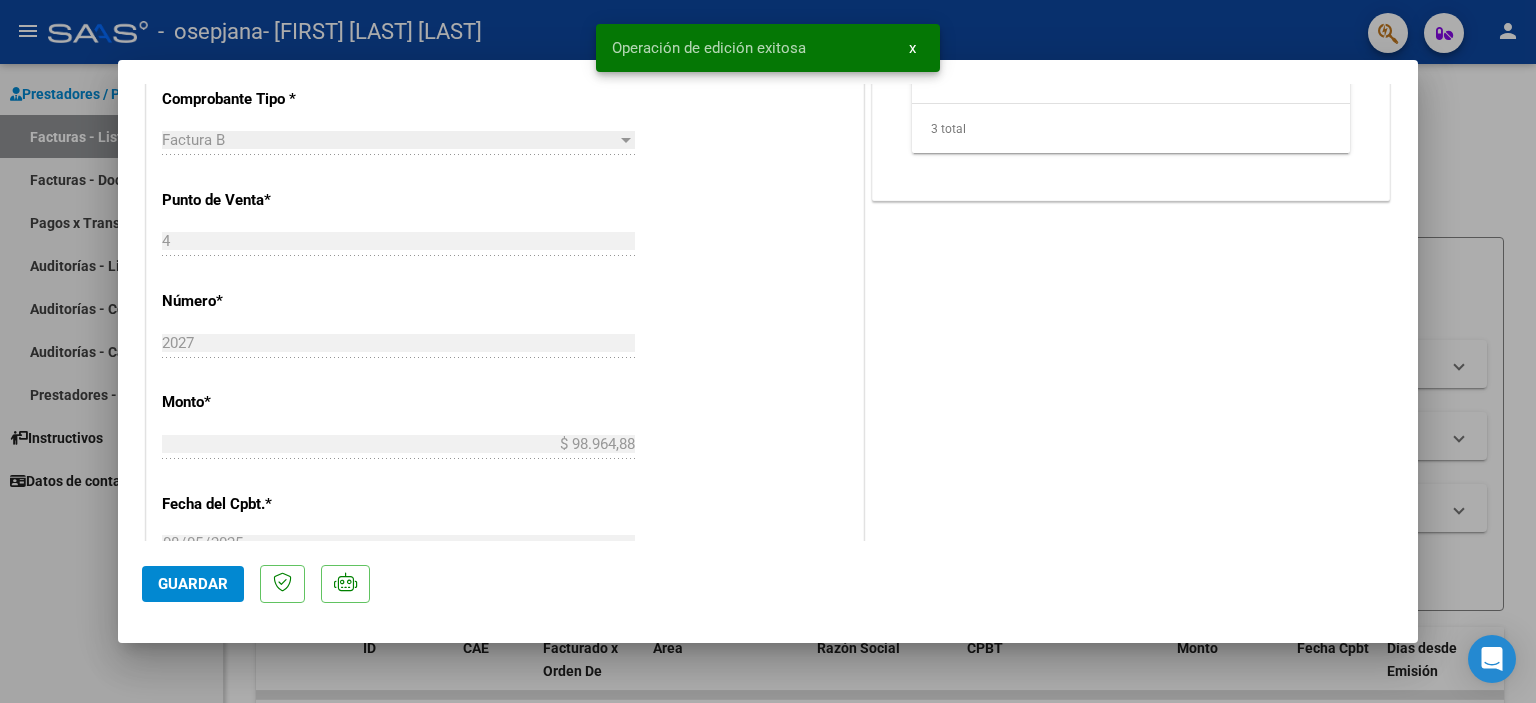 click at bounding box center [768, 351] 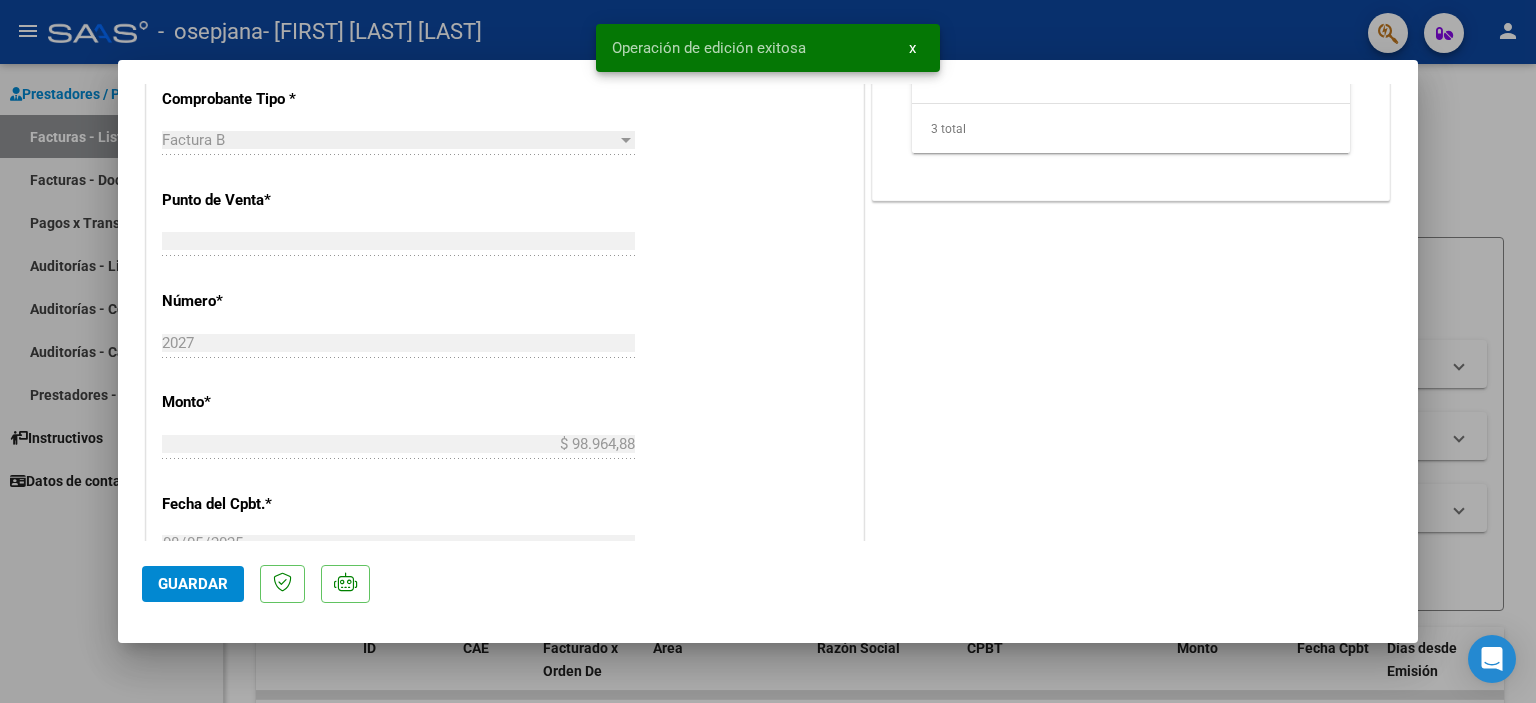 type 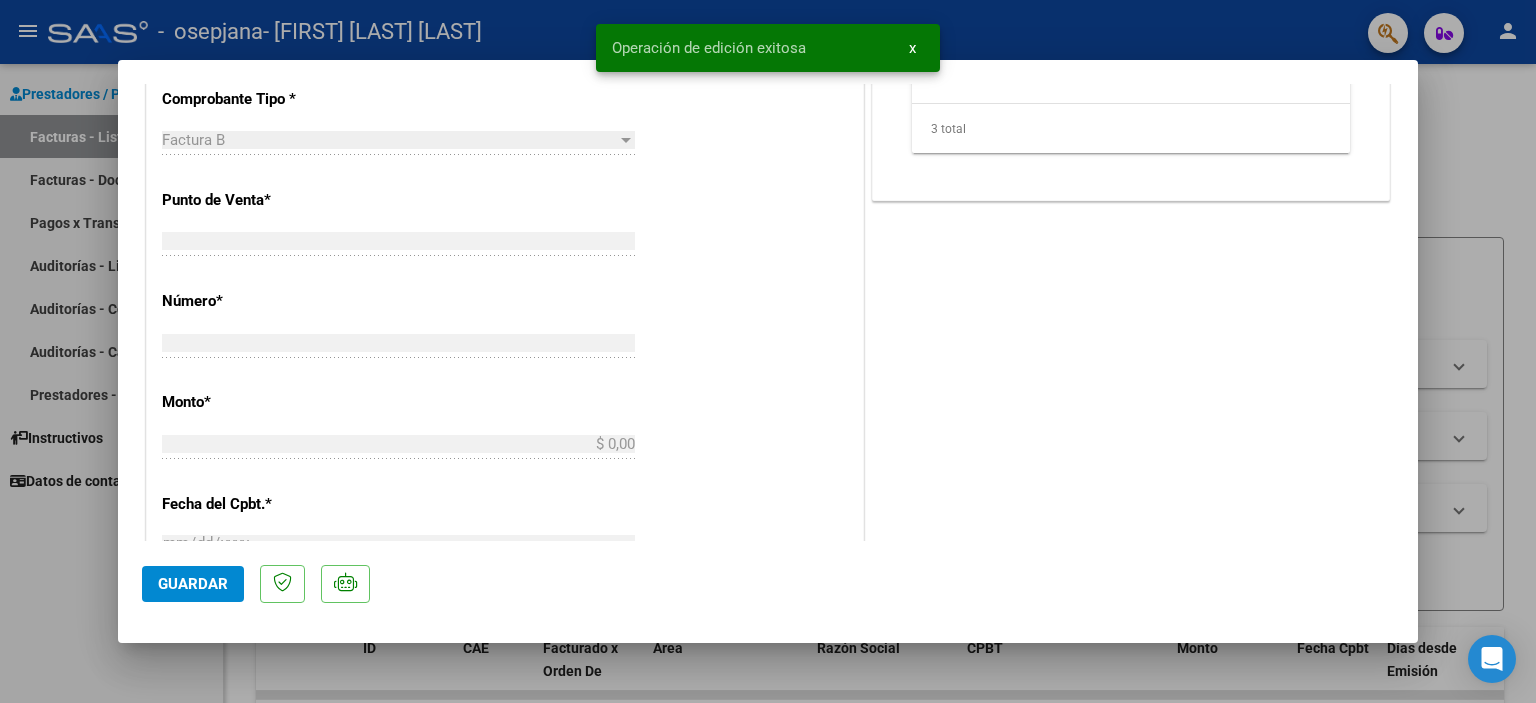 scroll, scrollTop: 759, scrollLeft: 0, axis: vertical 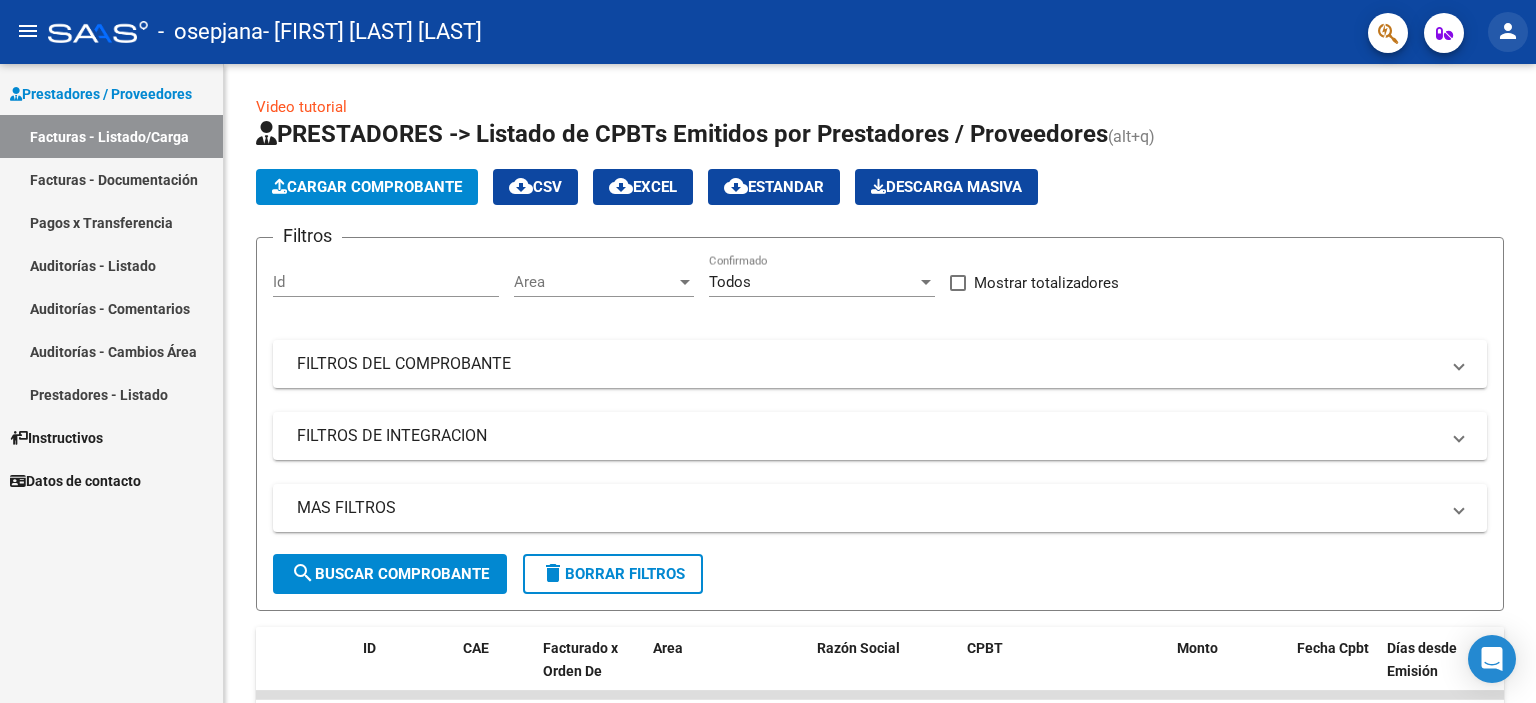 click on "person" 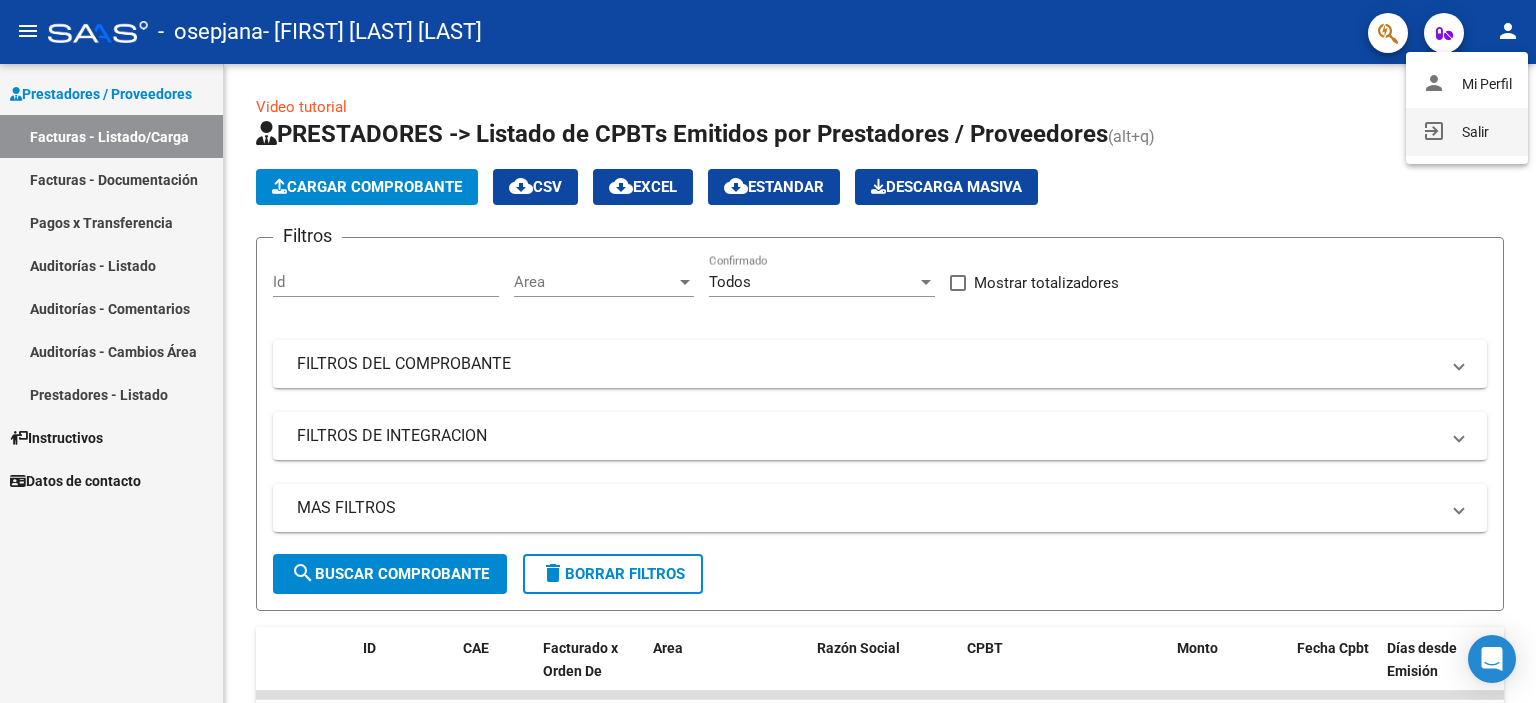 click on "exit_to_app  Salir" at bounding box center [1467, 132] 